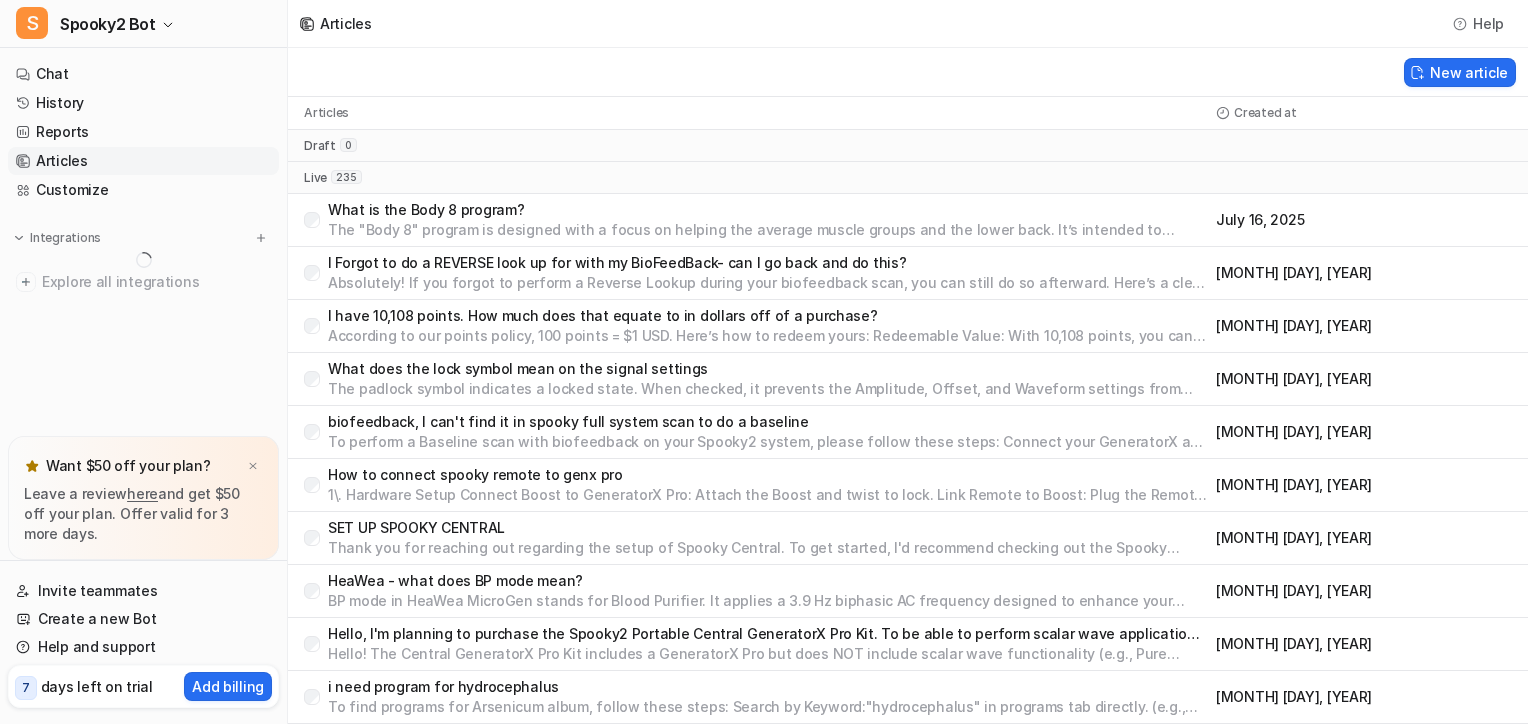 scroll, scrollTop: 0, scrollLeft: 0, axis: both 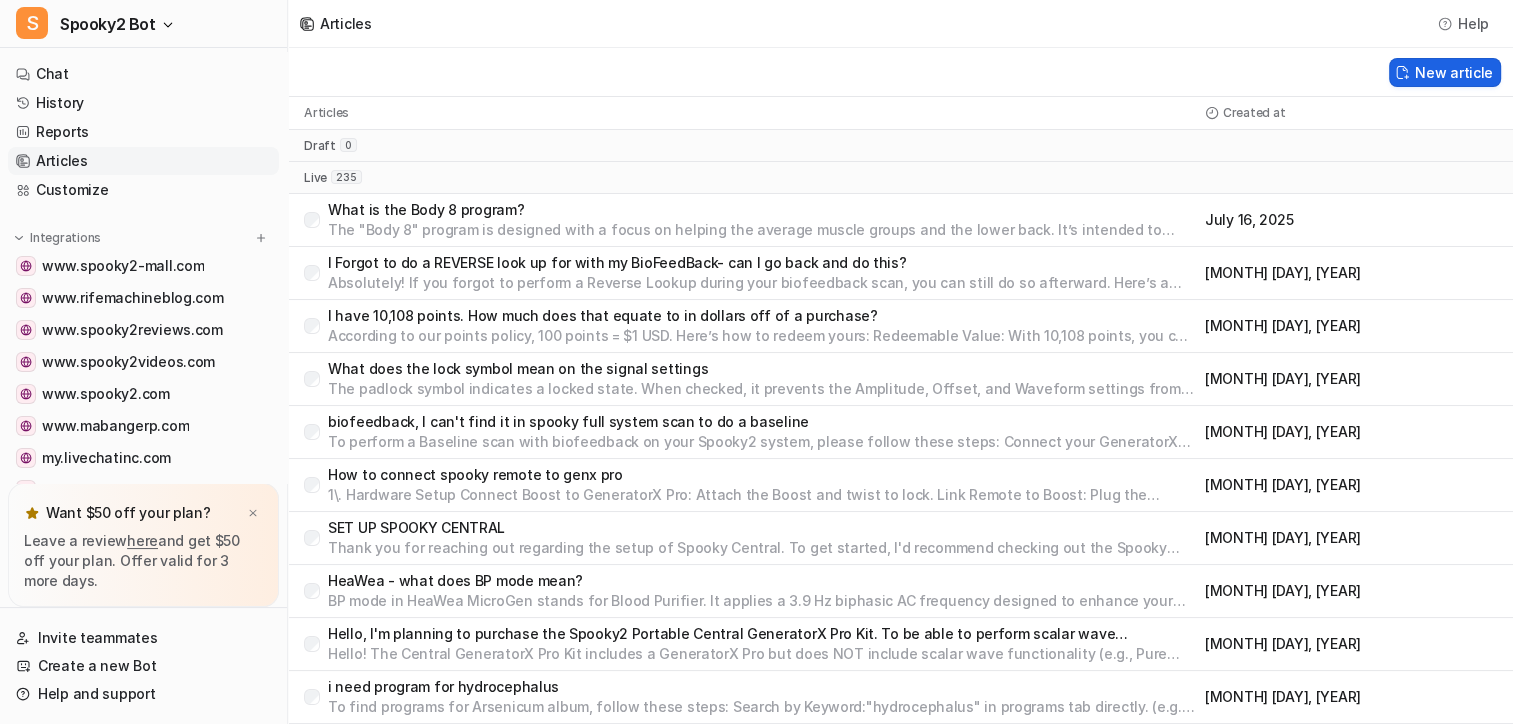 click on "New article" at bounding box center [1445, 72] 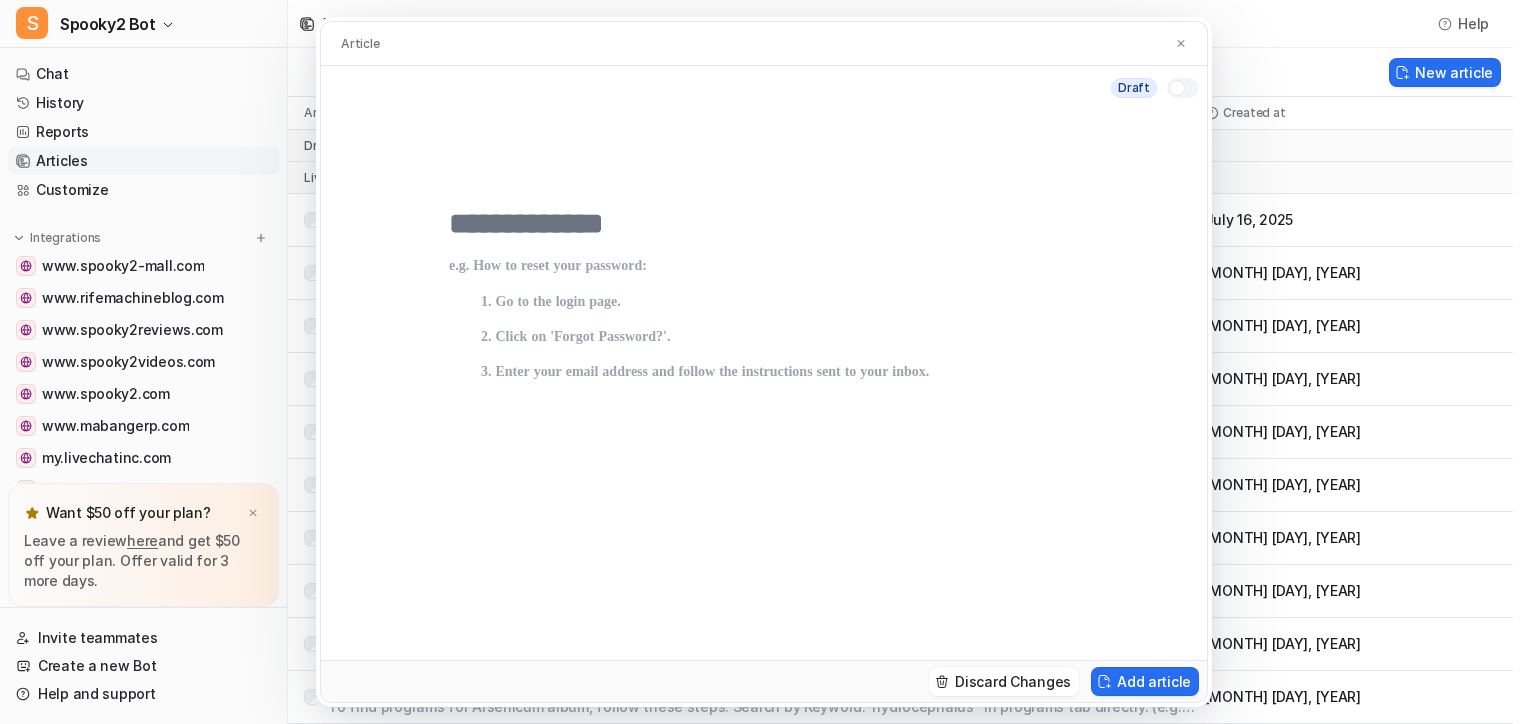 click at bounding box center (764, 224) 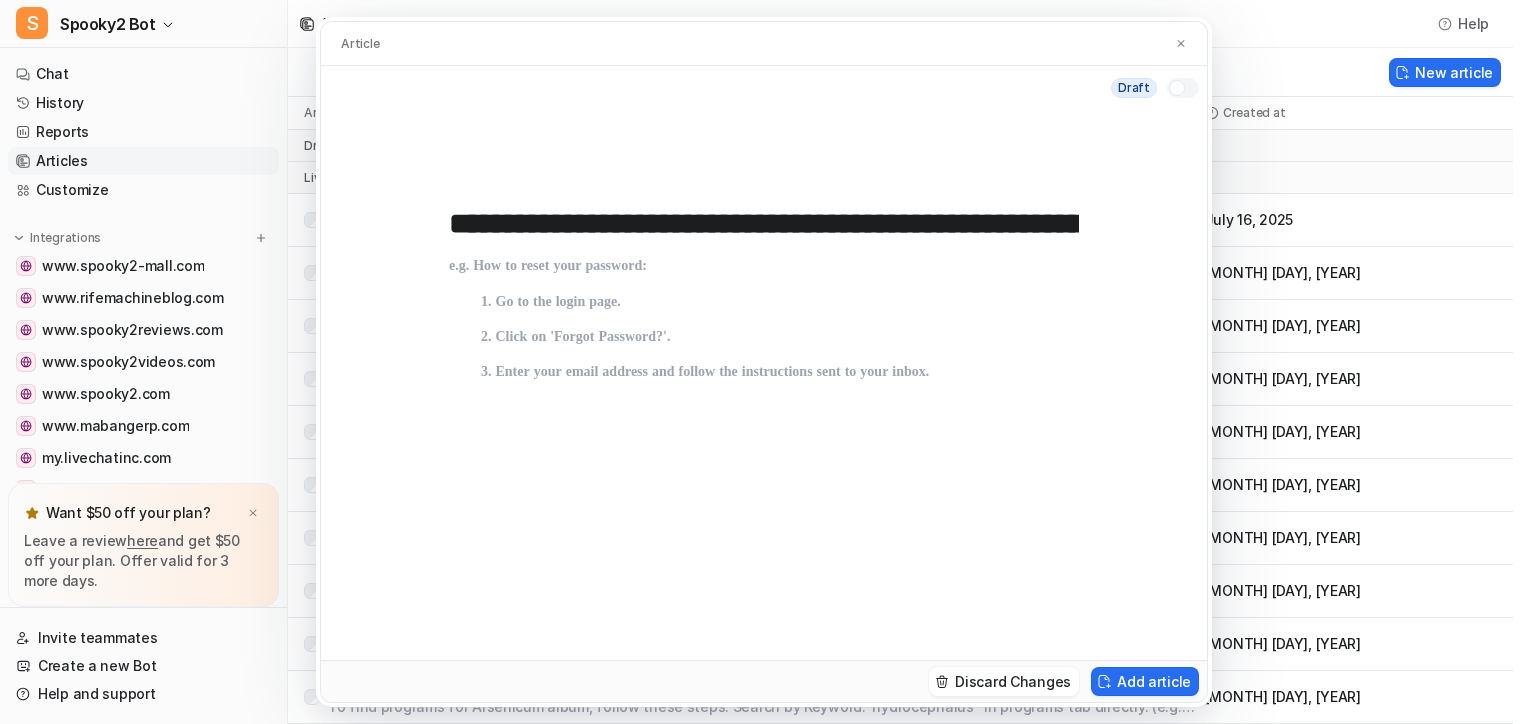 scroll, scrollTop: 0, scrollLeft: 217, axis: horizontal 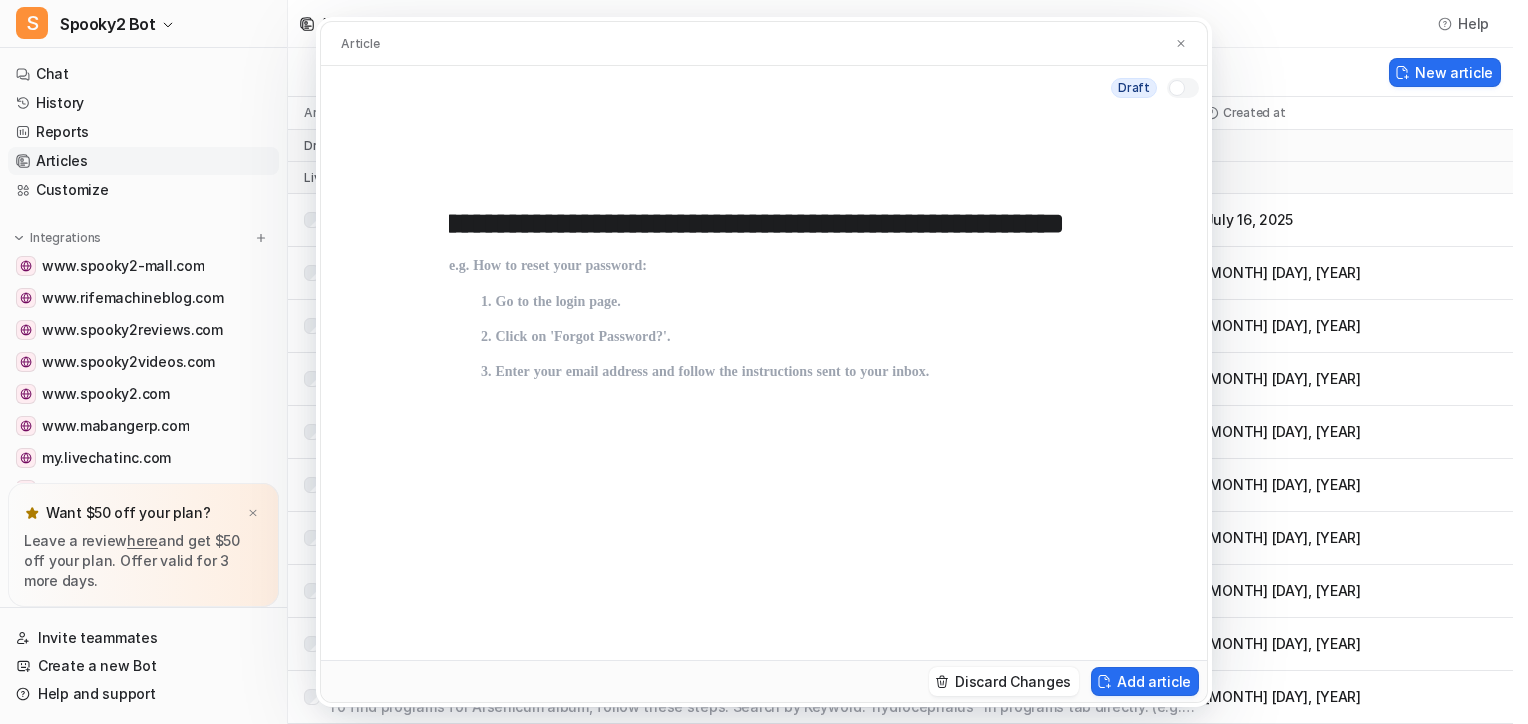 type on "**********" 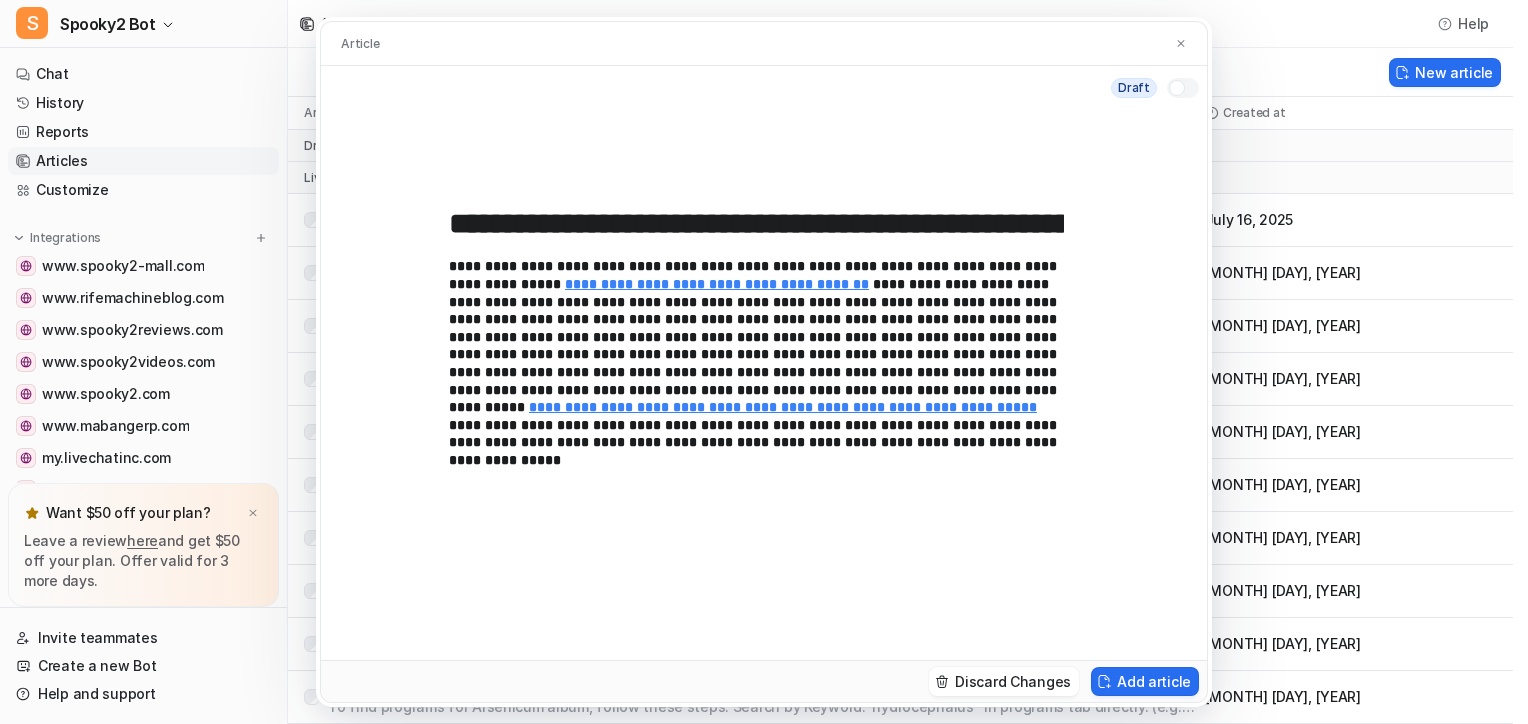 click at bounding box center (1177, 88) 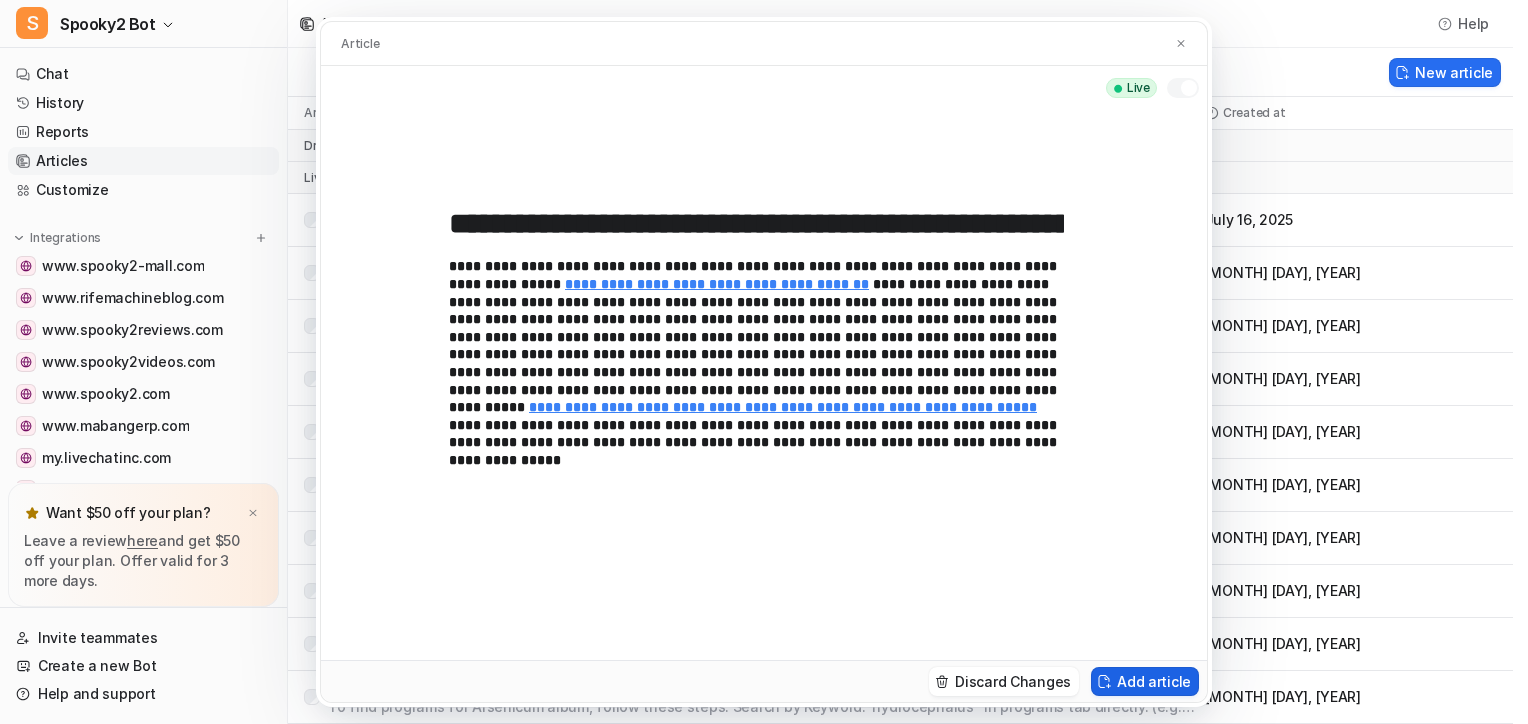 click on "Add article" at bounding box center (1145, 681) 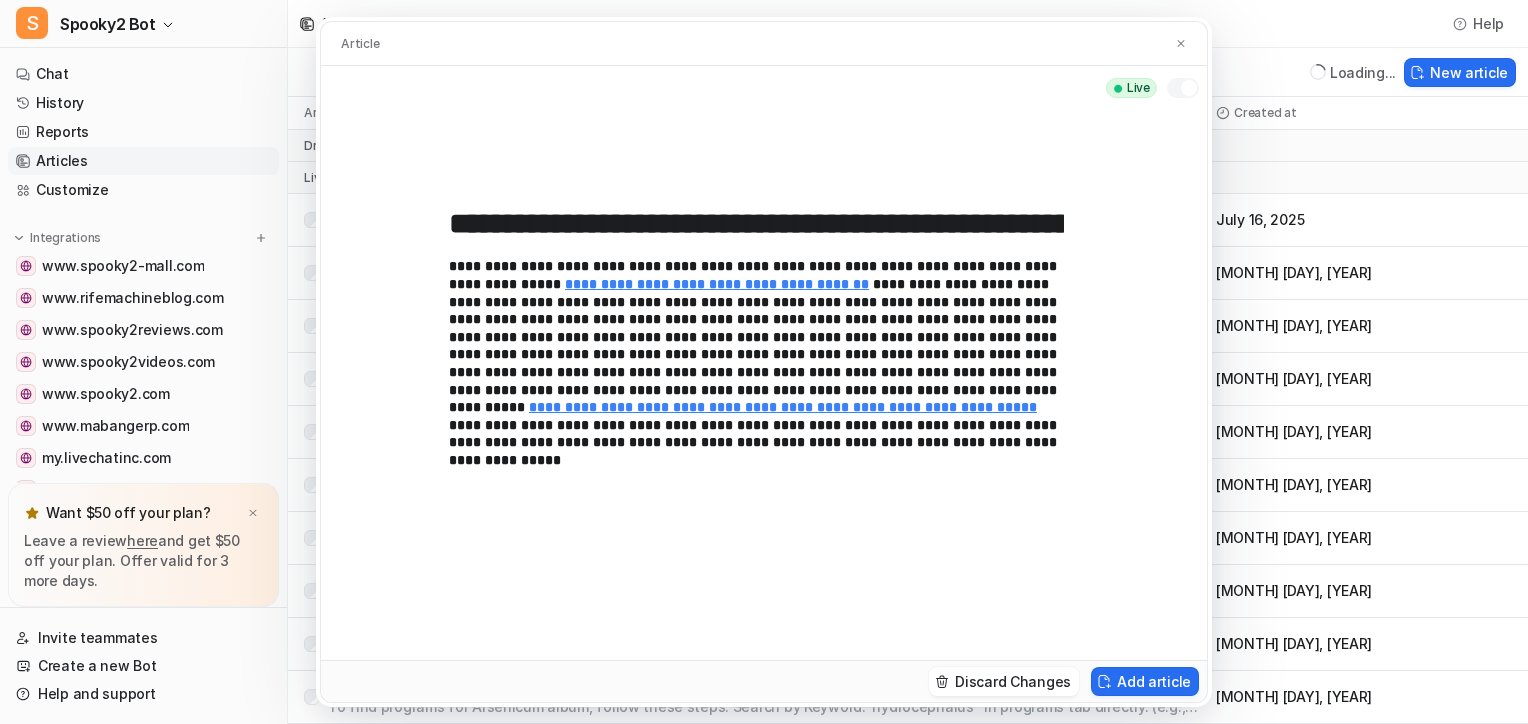 type 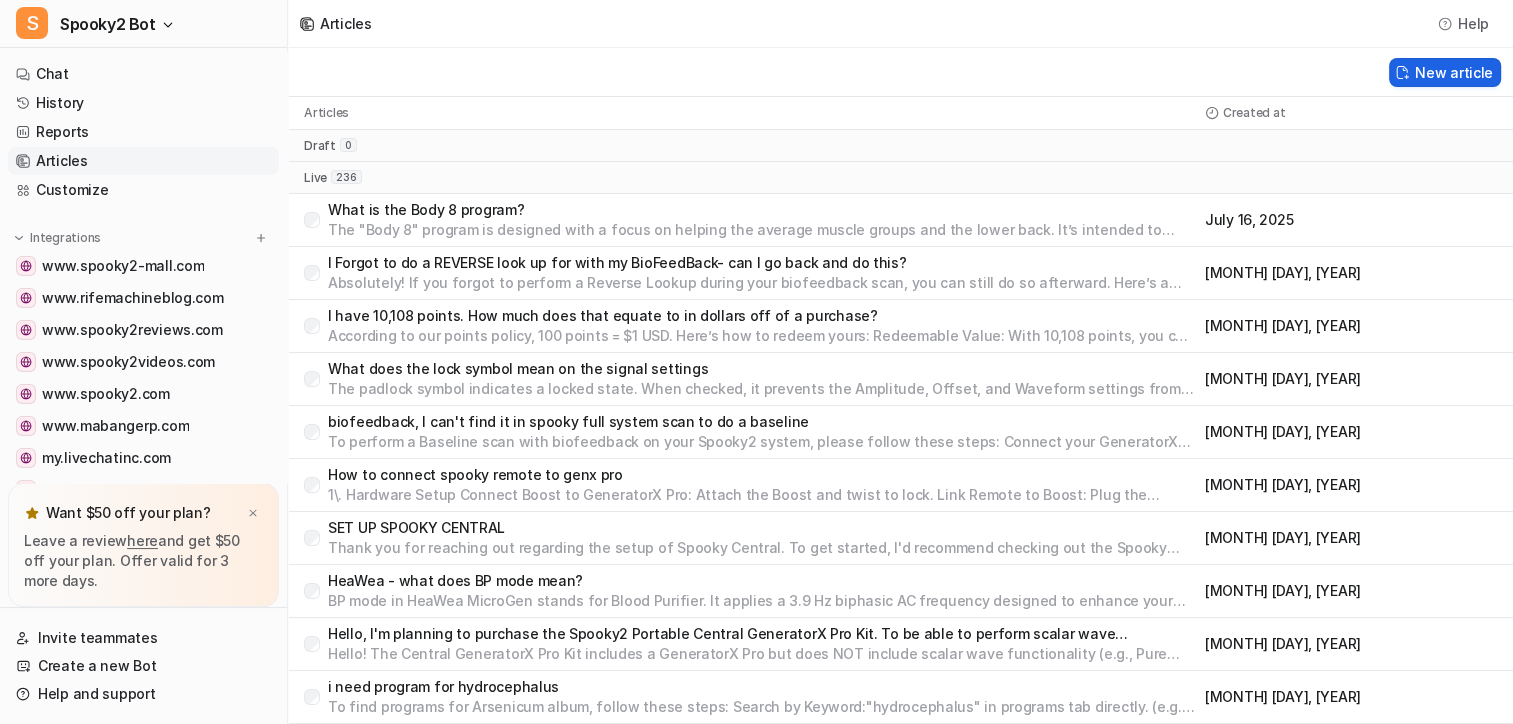 click on "New article" at bounding box center (1445, 72) 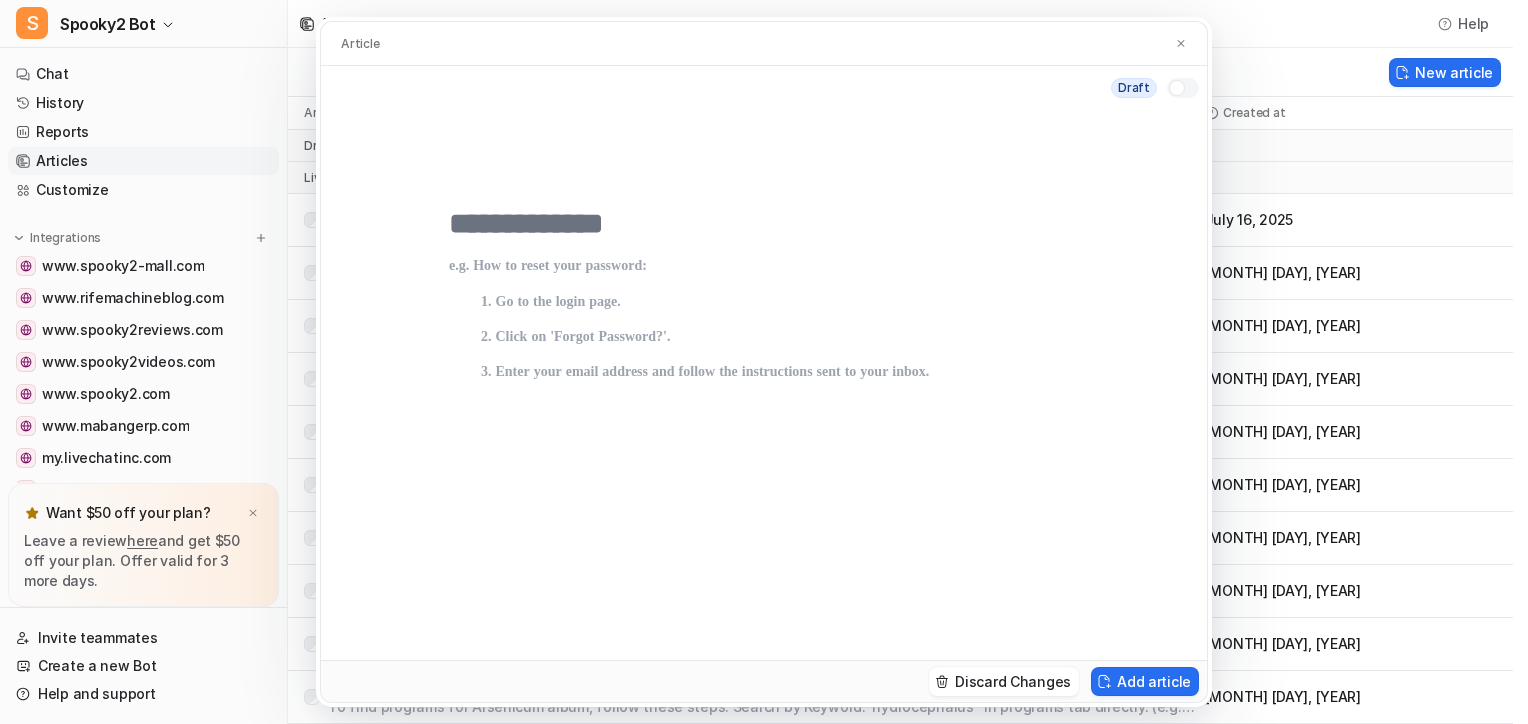click at bounding box center [764, 224] 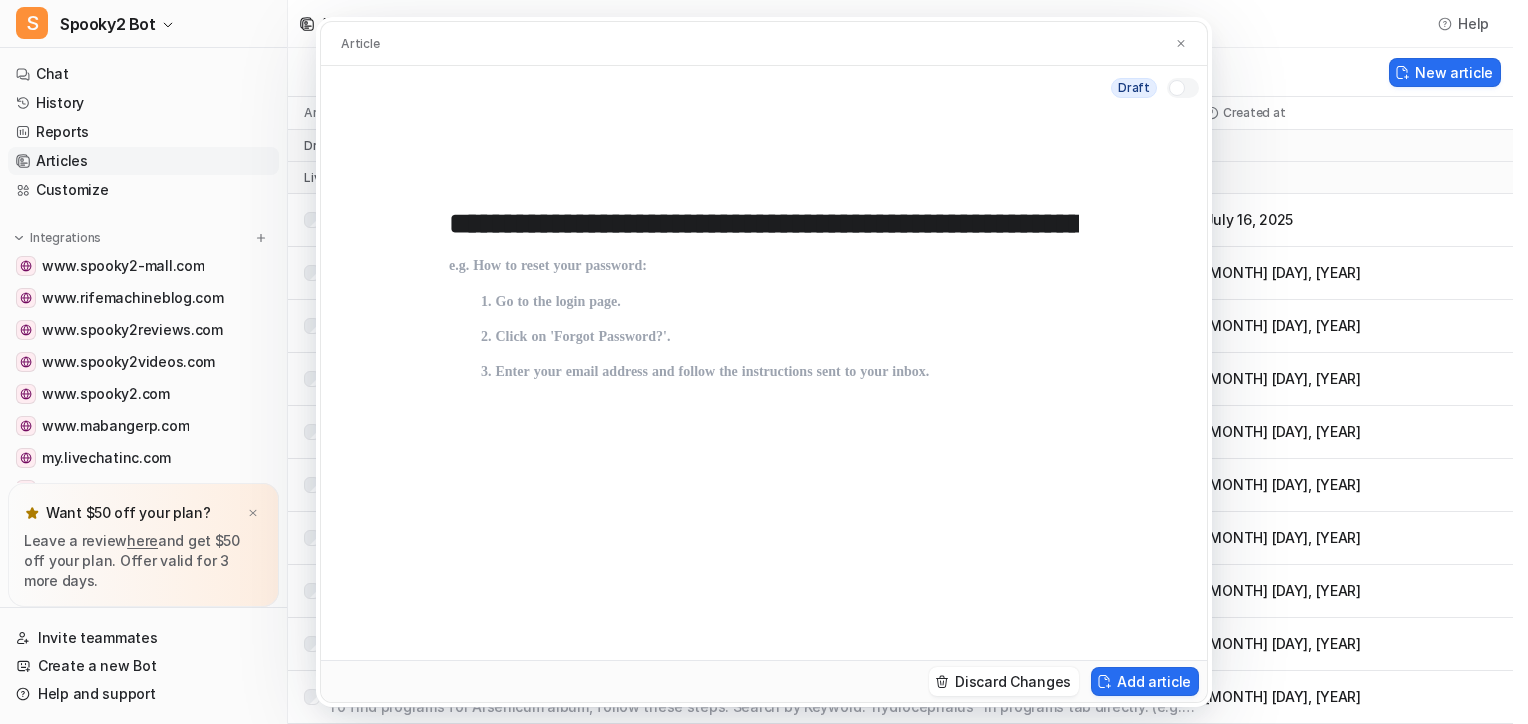 scroll, scrollTop: 0, scrollLeft: 276, axis: horizontal 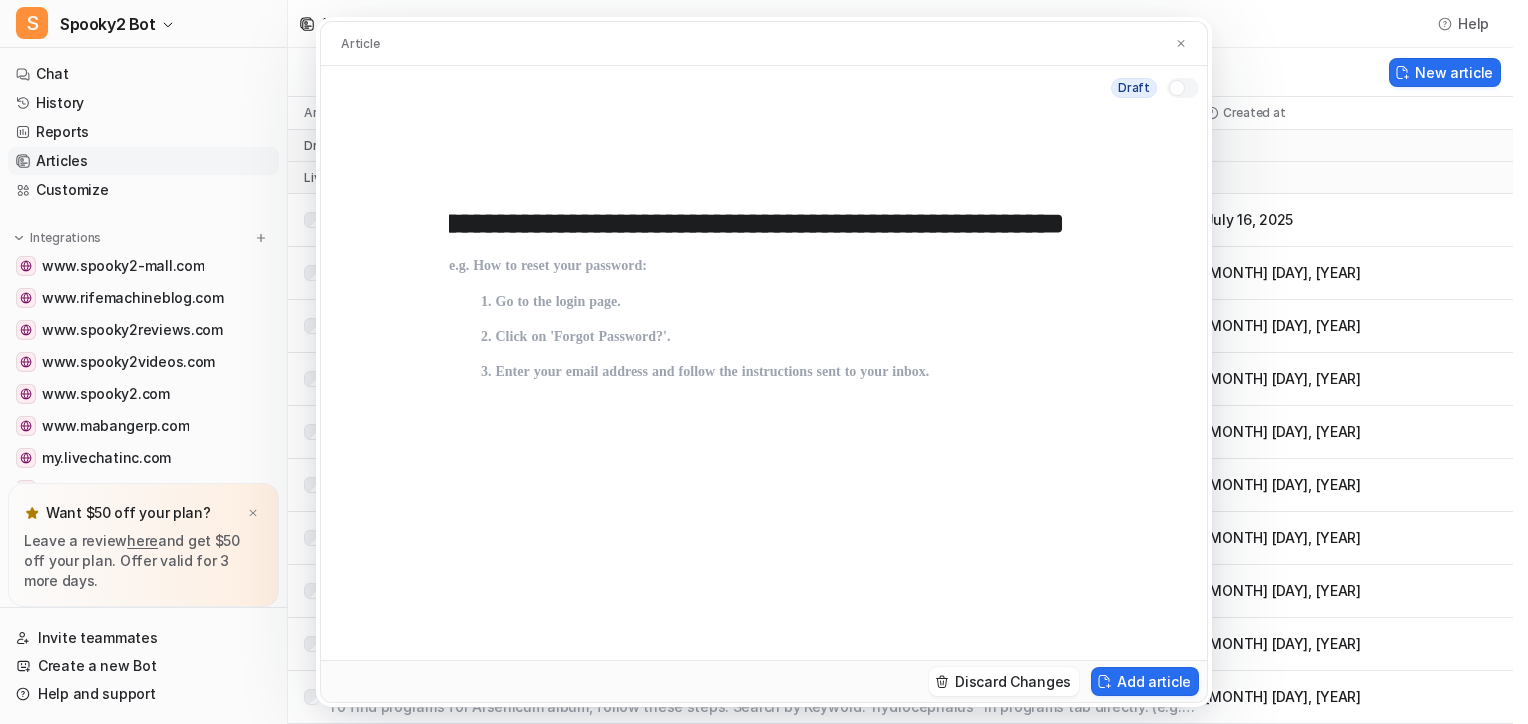 type on "**********" 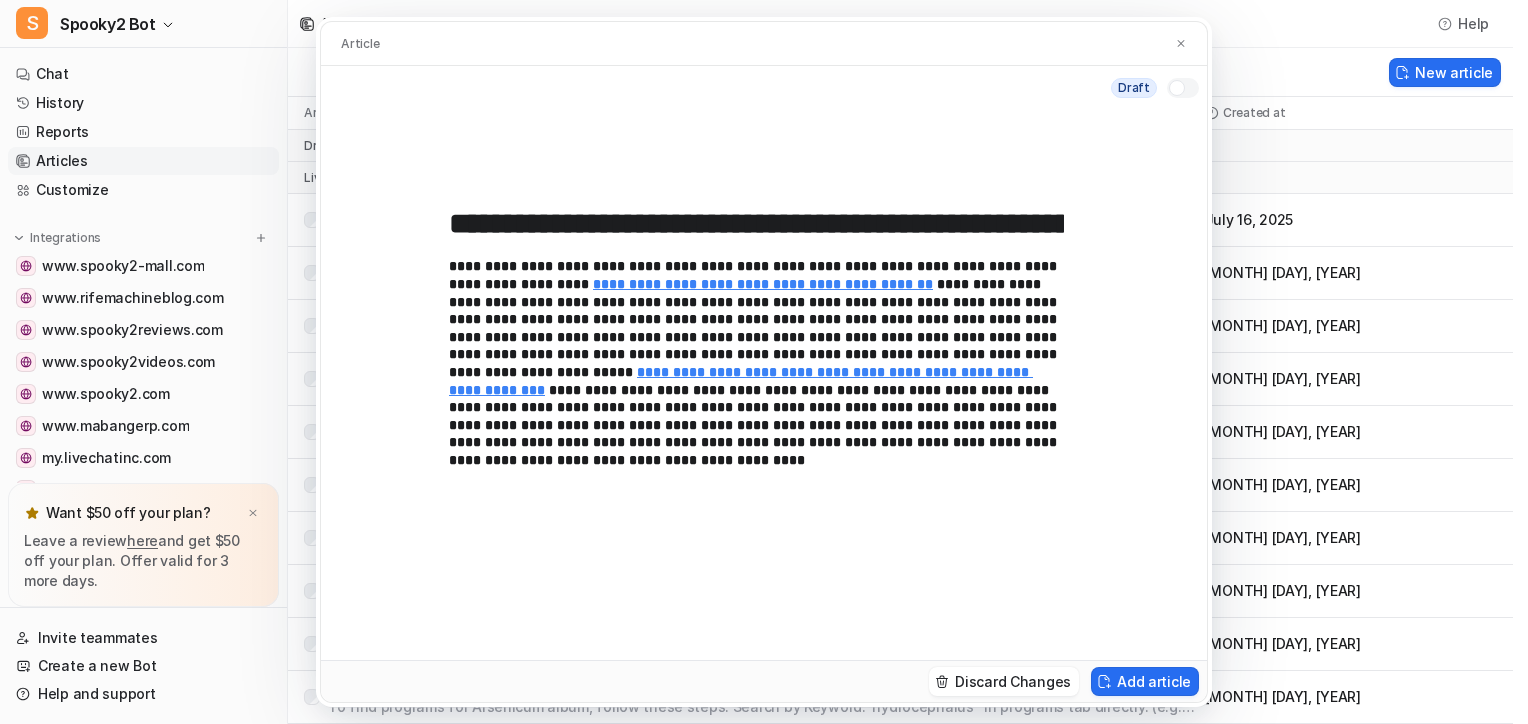 click at bounding box center [1183, 88] 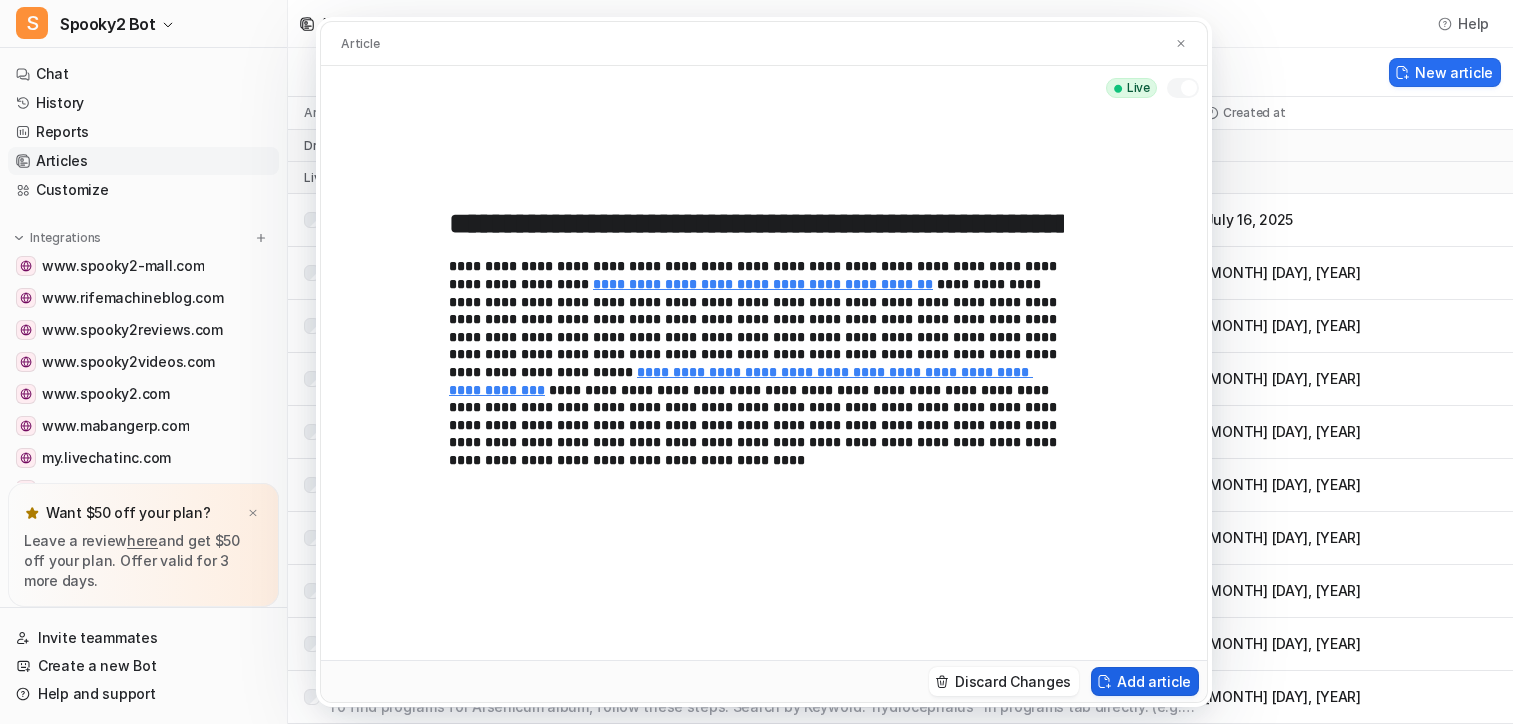 click on "Add article" at bounding box center (1145, 681) 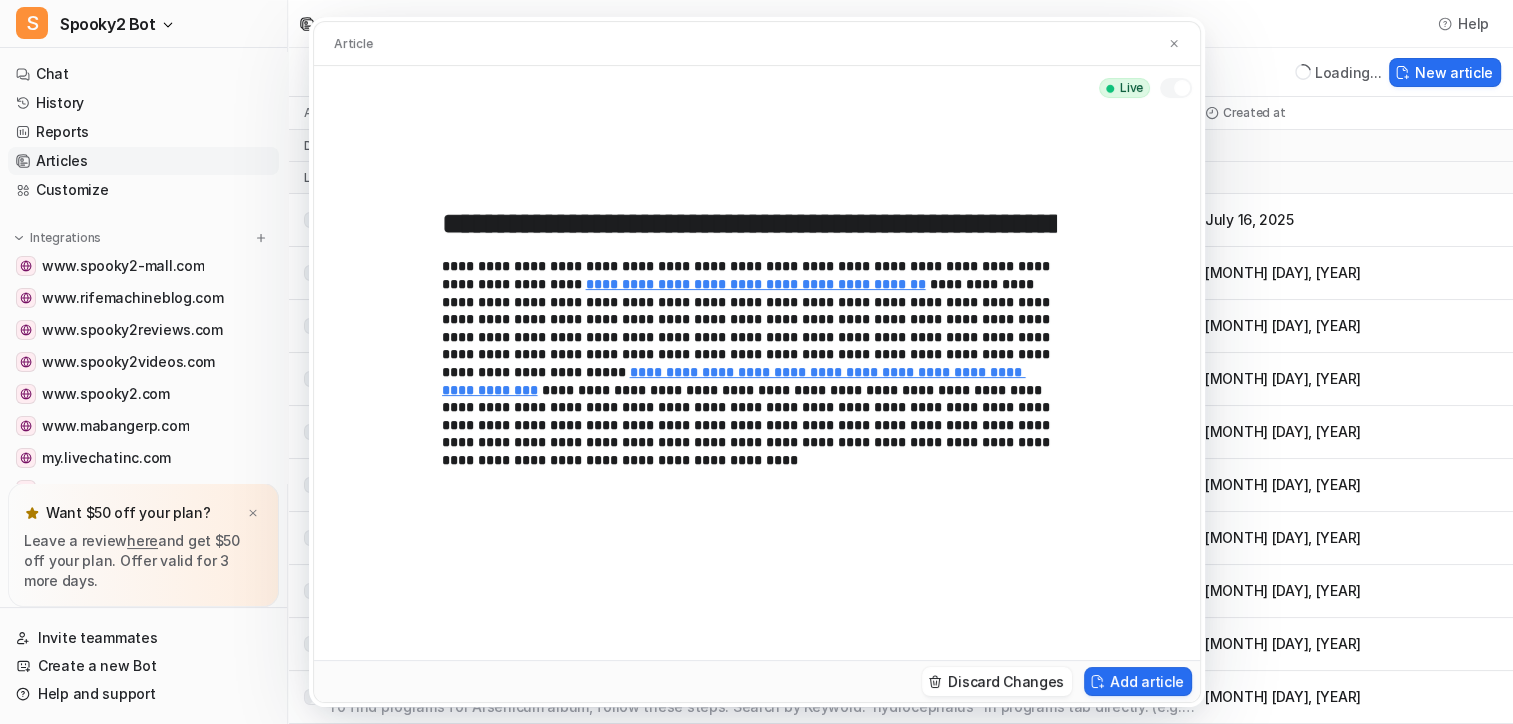 type 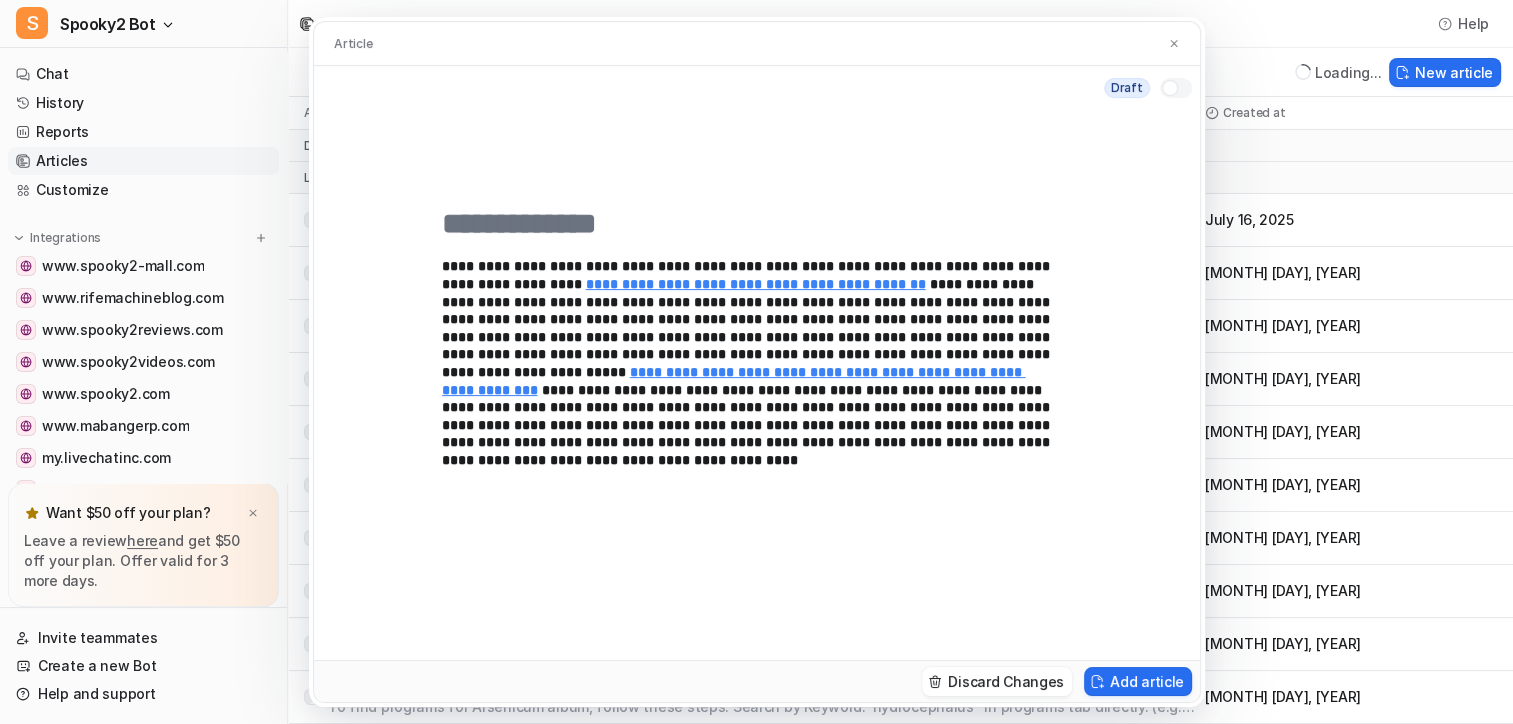 type 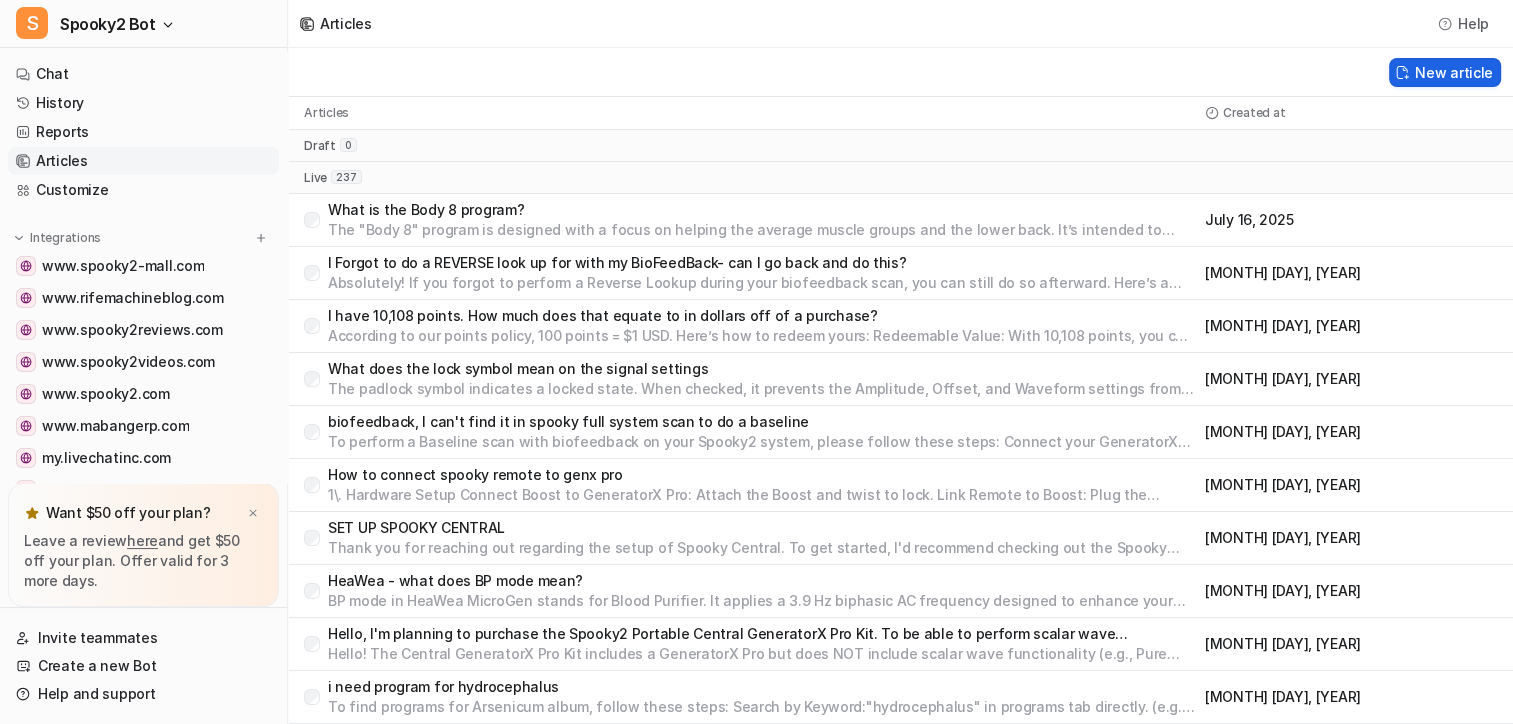 click on "New article" at bounding box center (1445, 72) 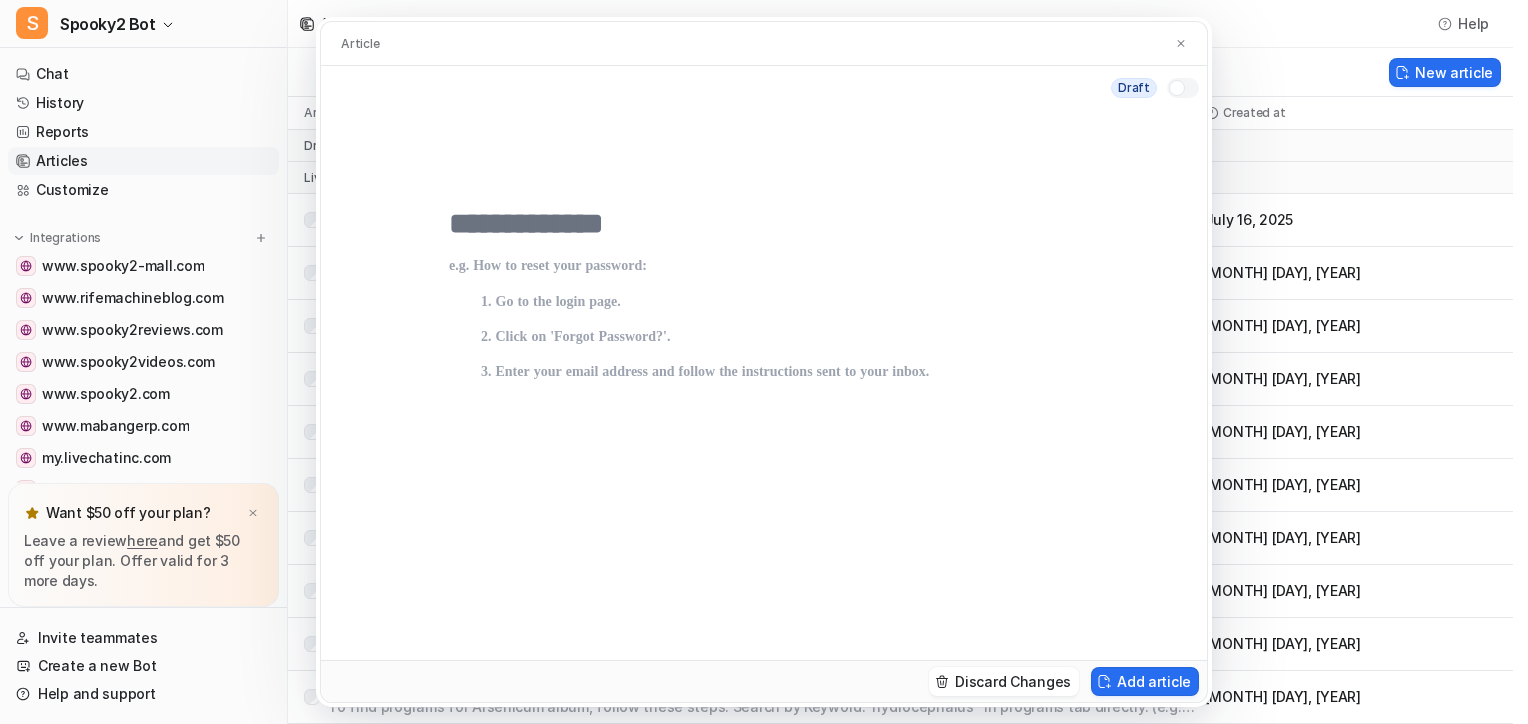click at bounding box center (764, 224) 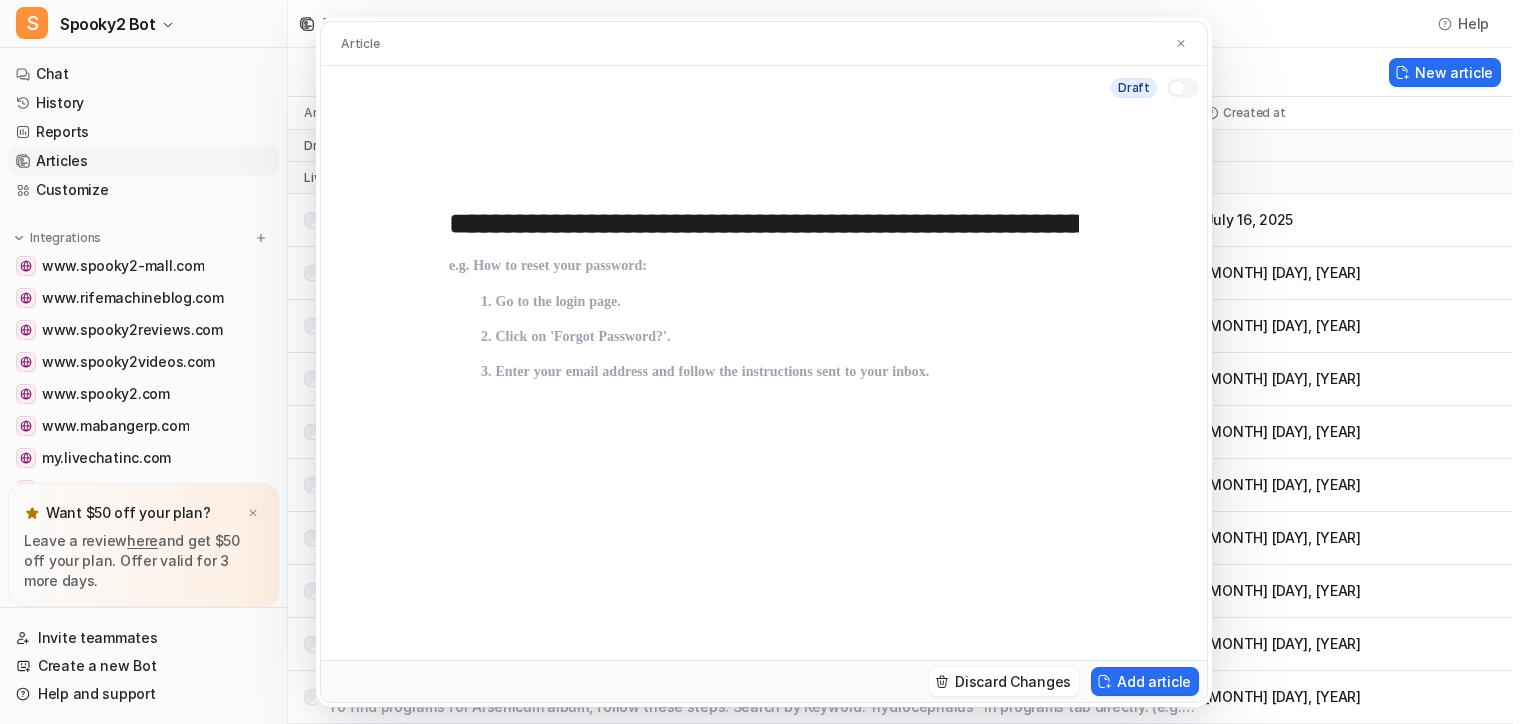scroll, scrollTop: 0, scrollLeft: 289, axis: horizontal 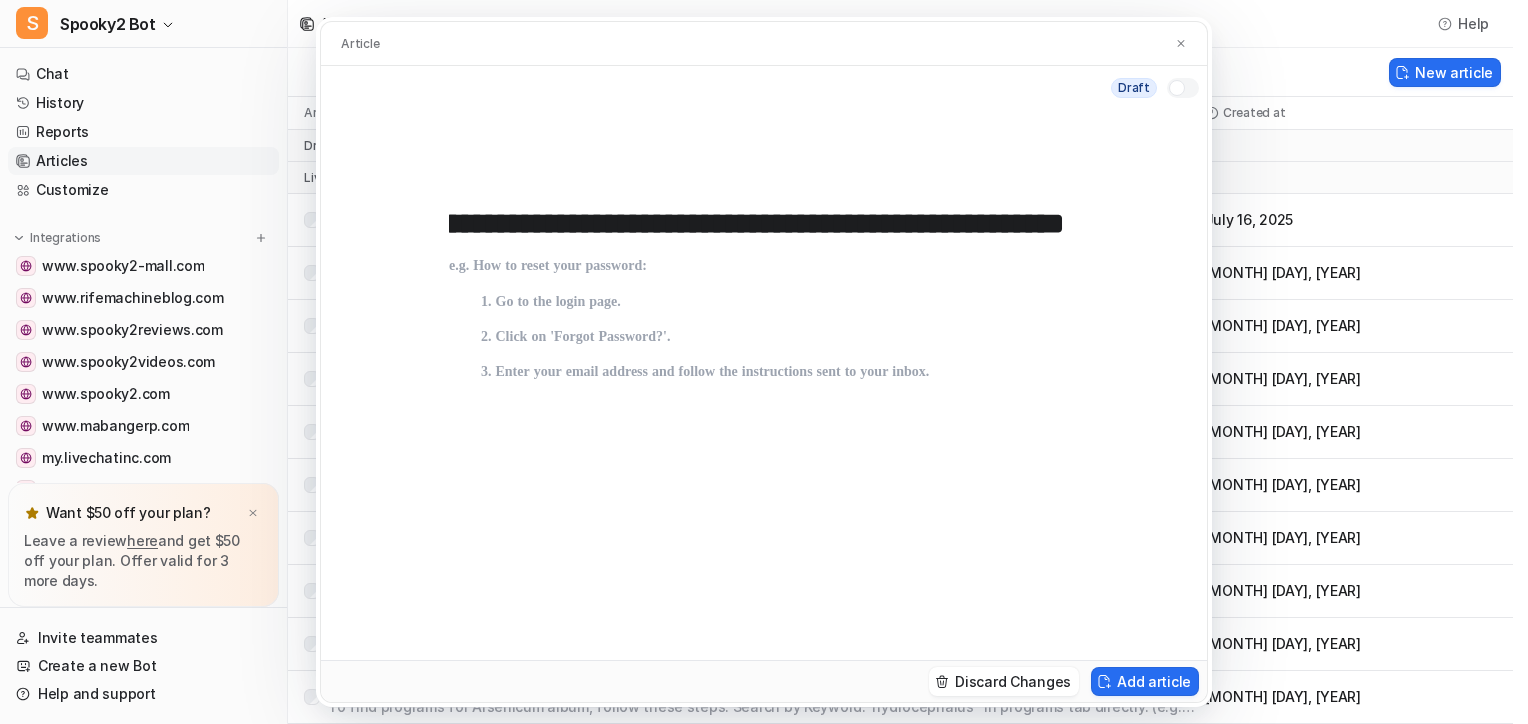 type on "**********" 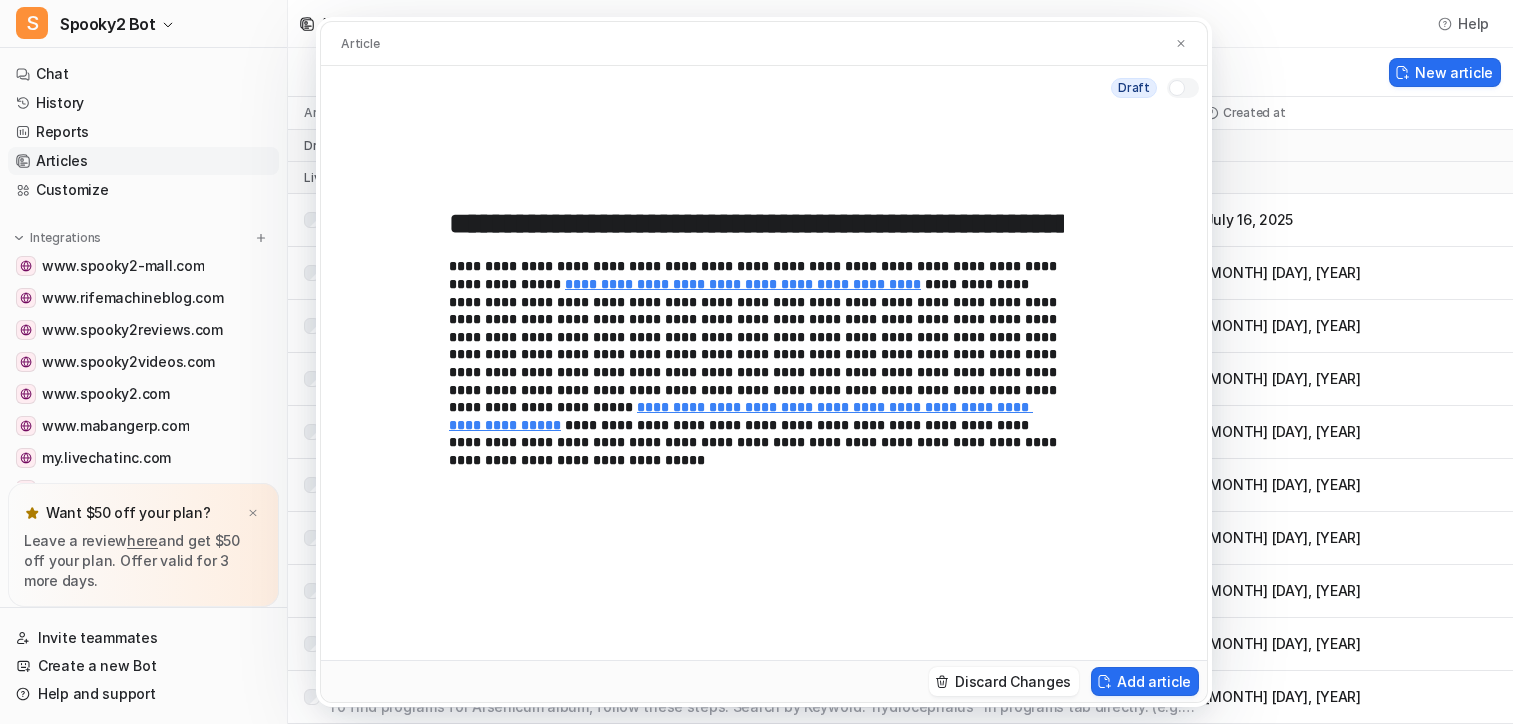 click at bounding box center [1177, 88] 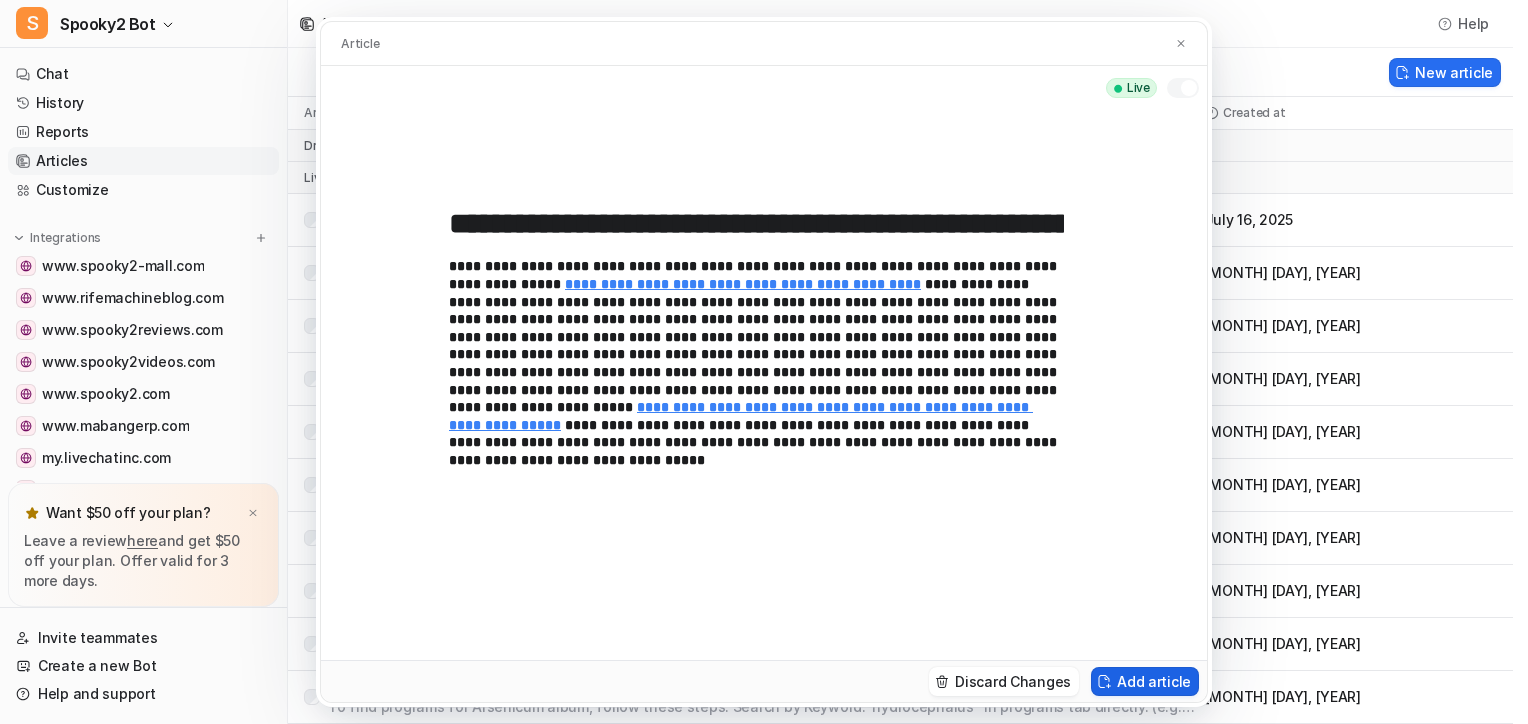 click on "Add article" at bounding box center (1145, 681) 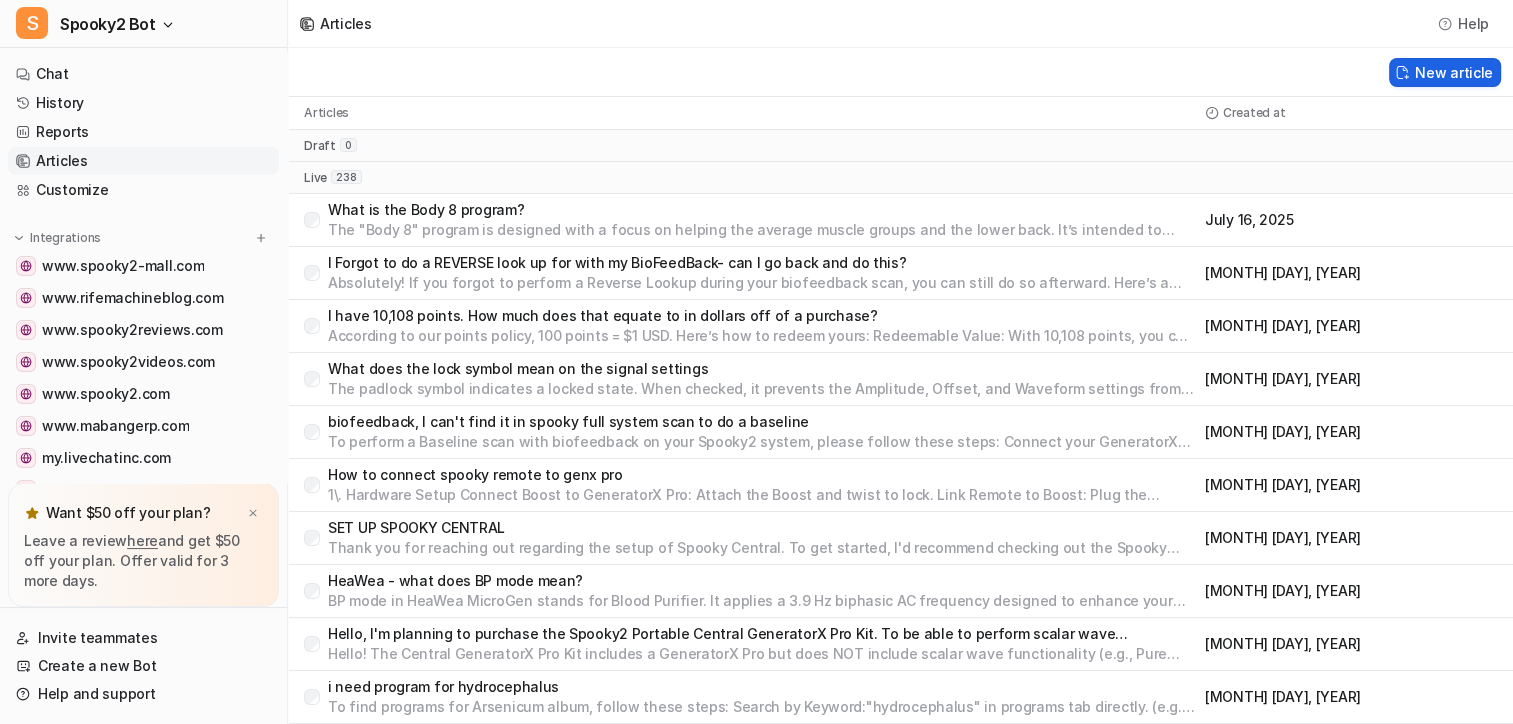 click on "New article" at bounding box center (1445, 72) 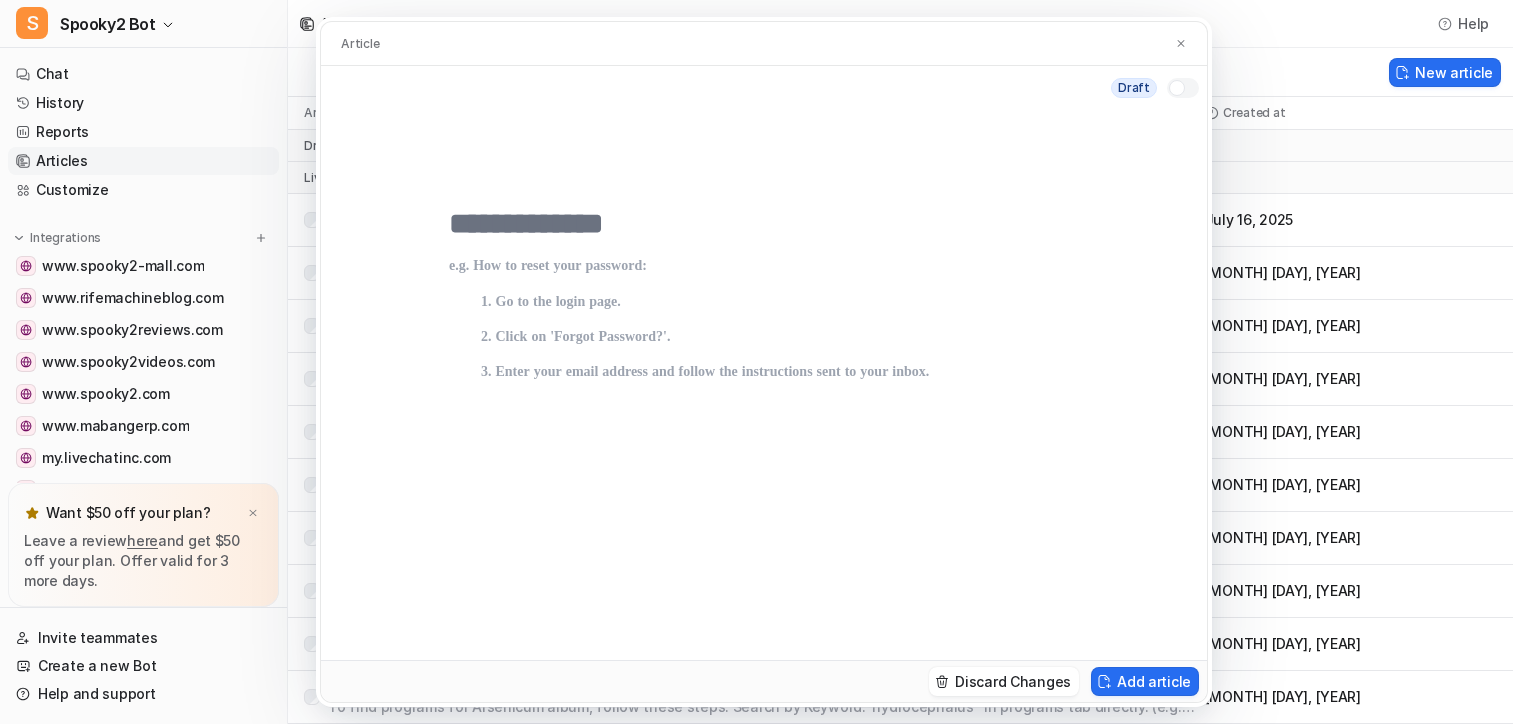 click at bounding box center [764, 224] 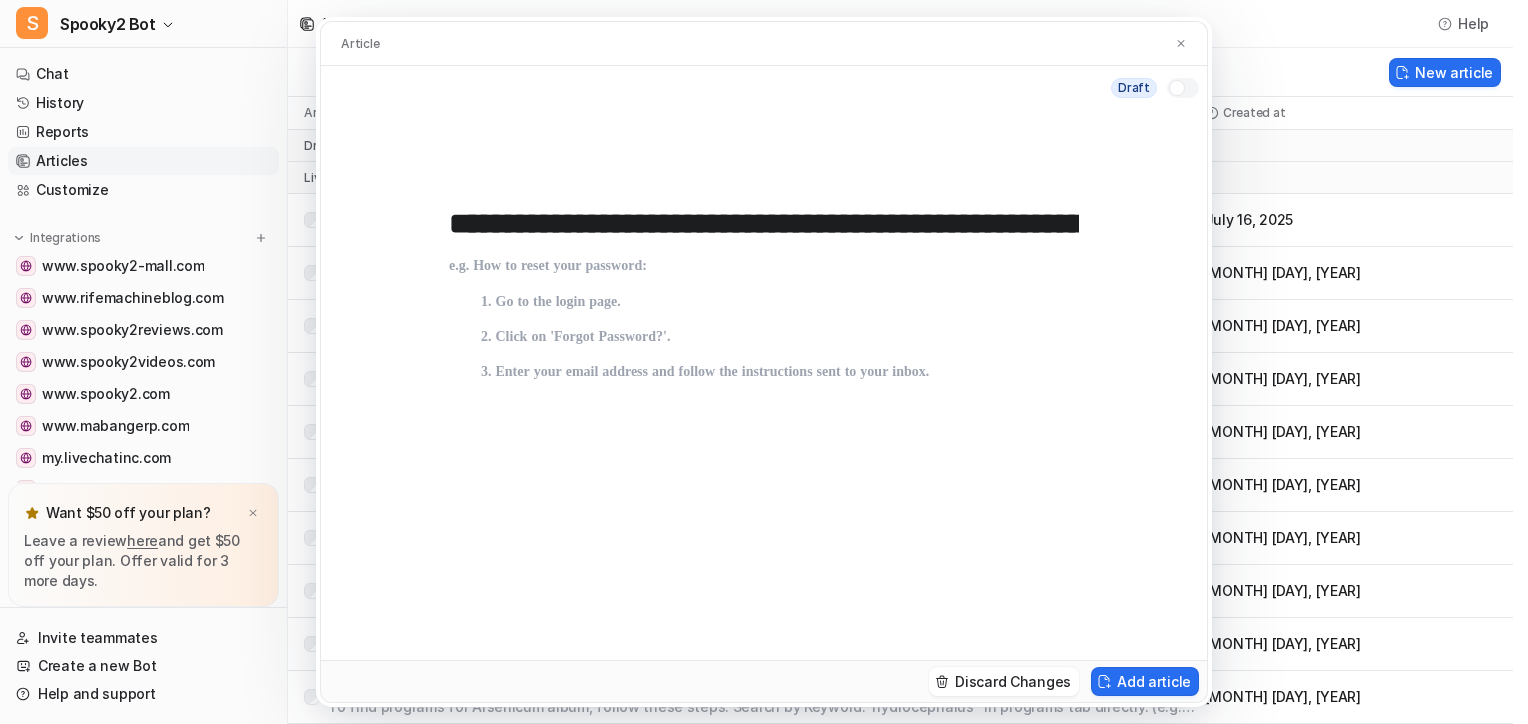 scroll, scrollTop: 0, scrollLeft: 272, axis: horizontal 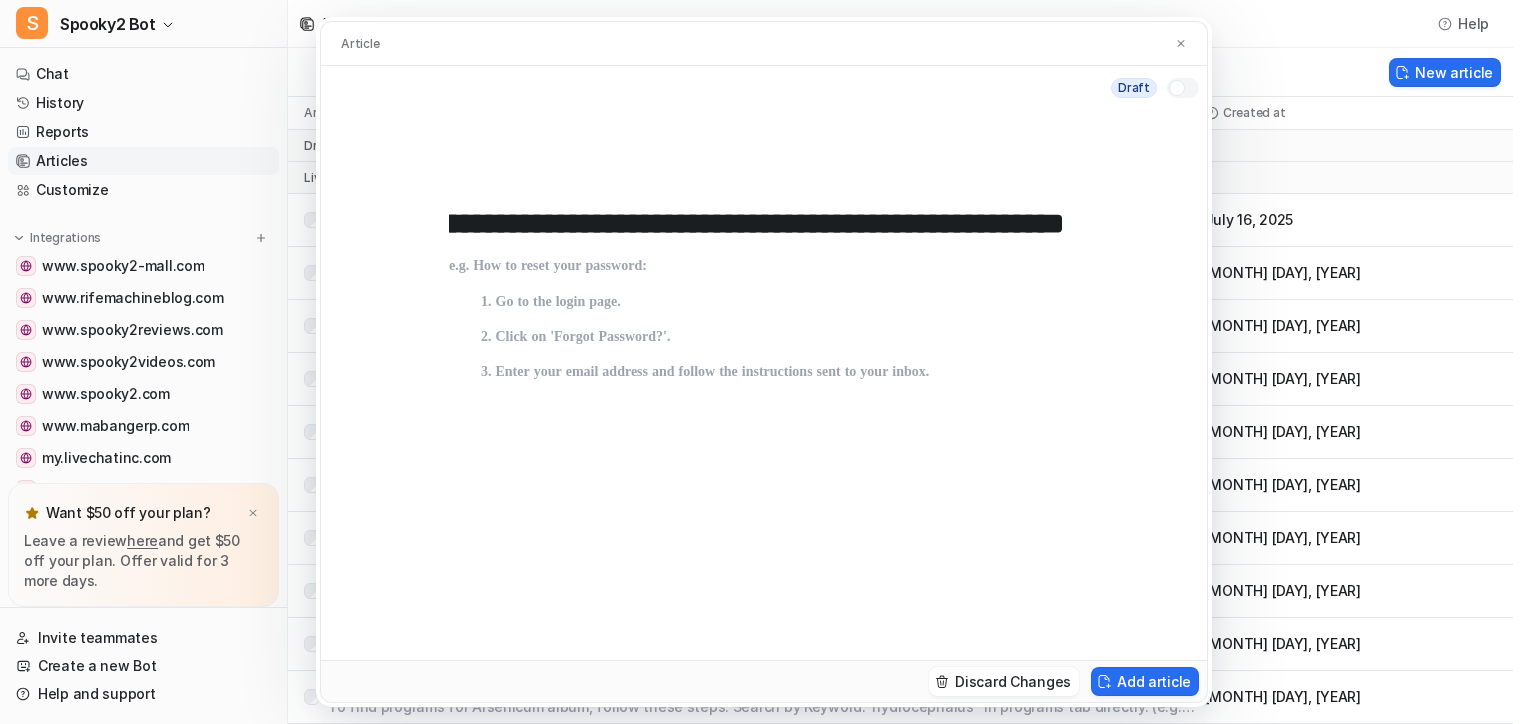 type on "**********" 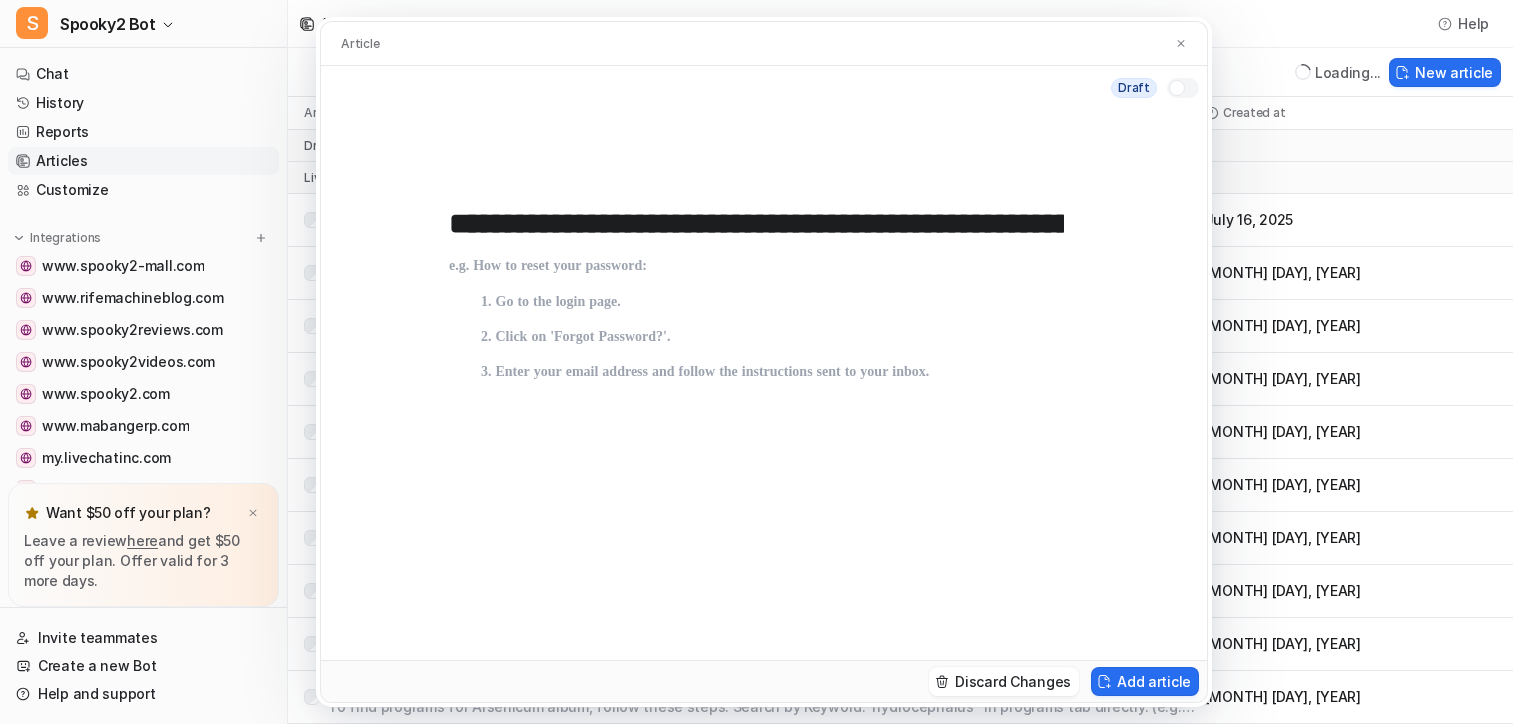 click at bounding box center [764, 442] 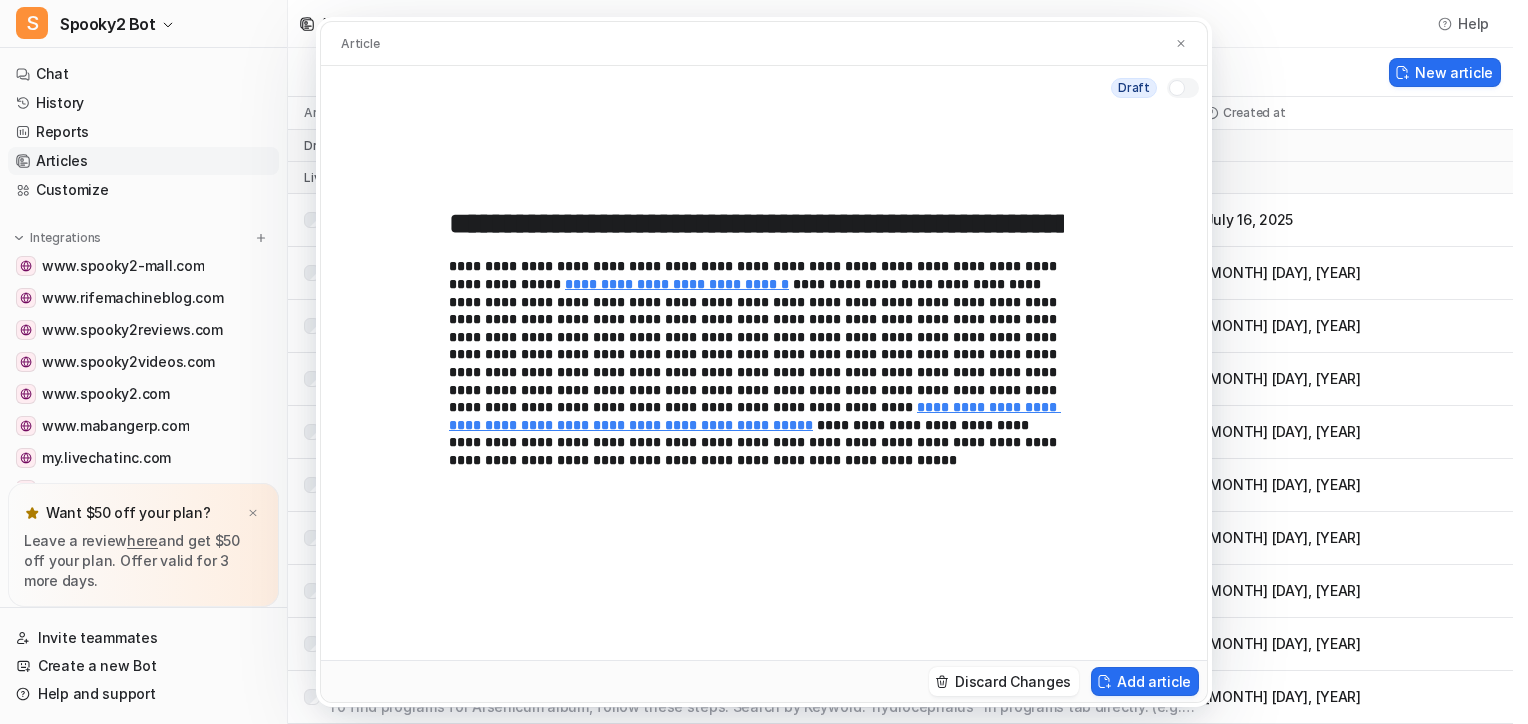 click at bounding box center (1183, 88) 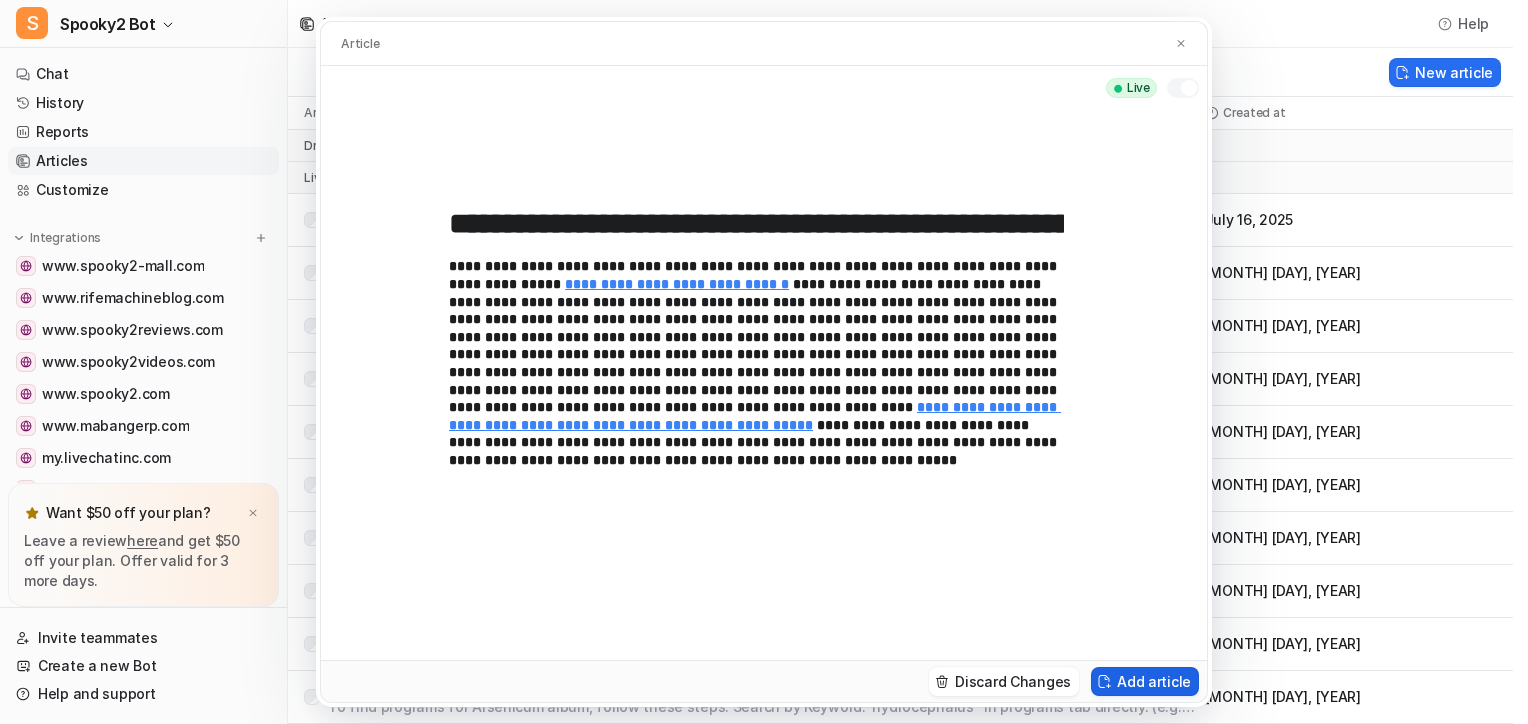 click on "Add article" at bounding box center (1145, 681) 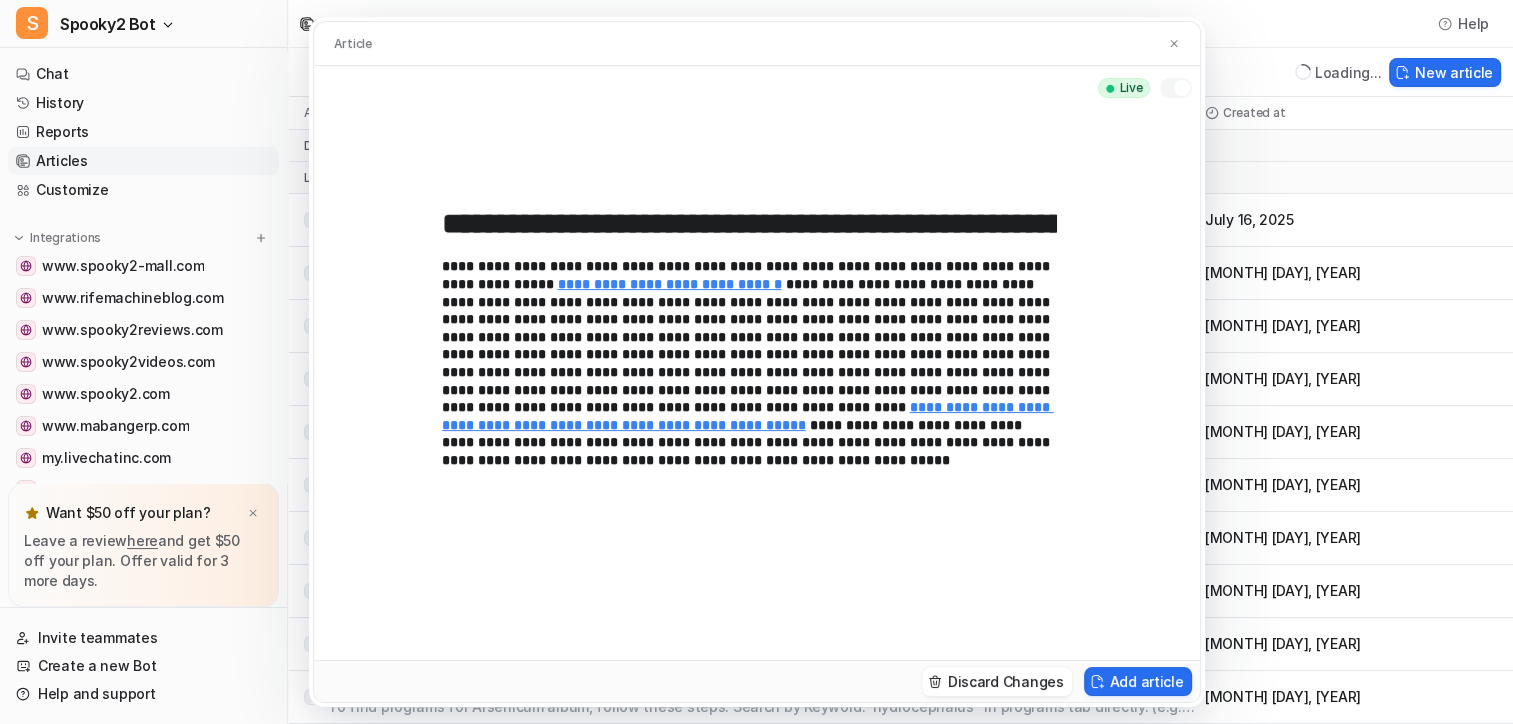 type 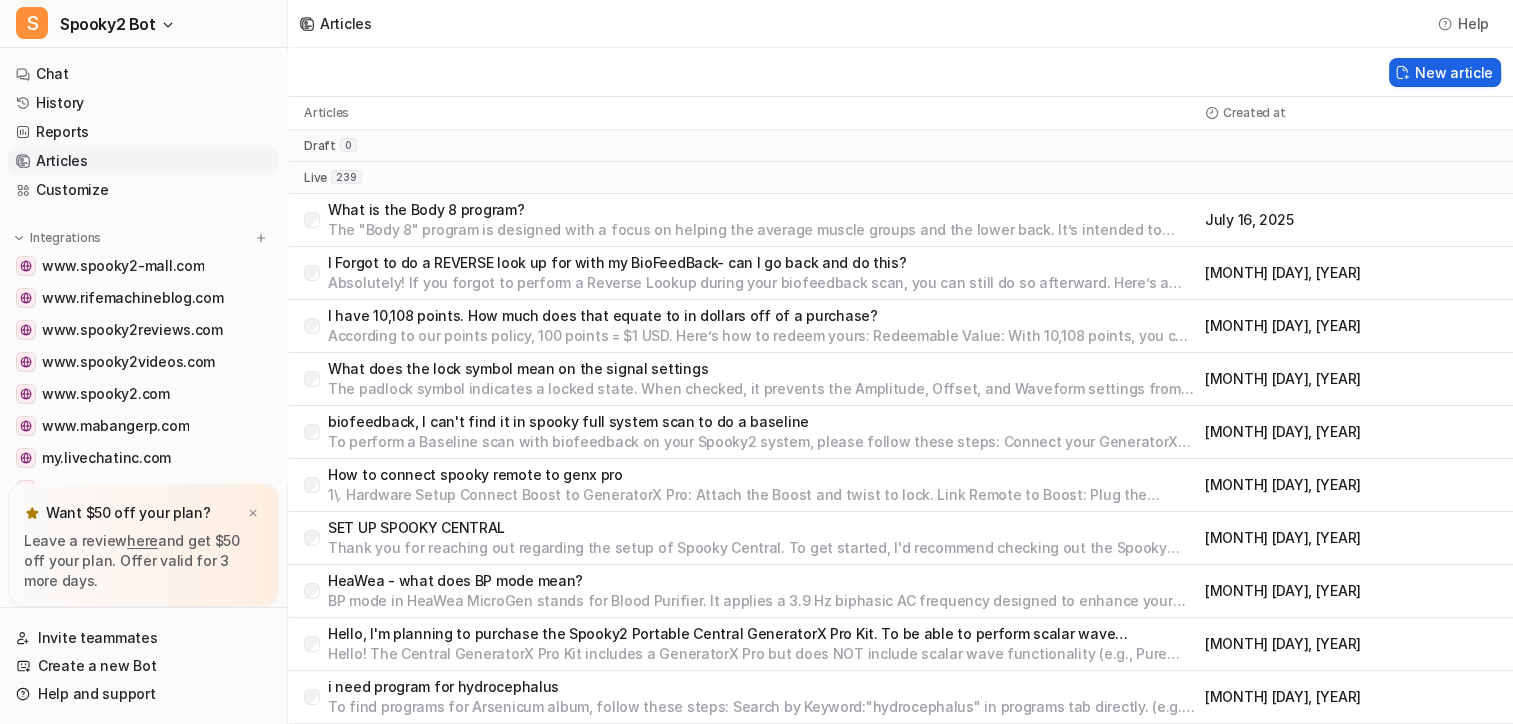 click on "New article" at bounding box center [1445, 72] 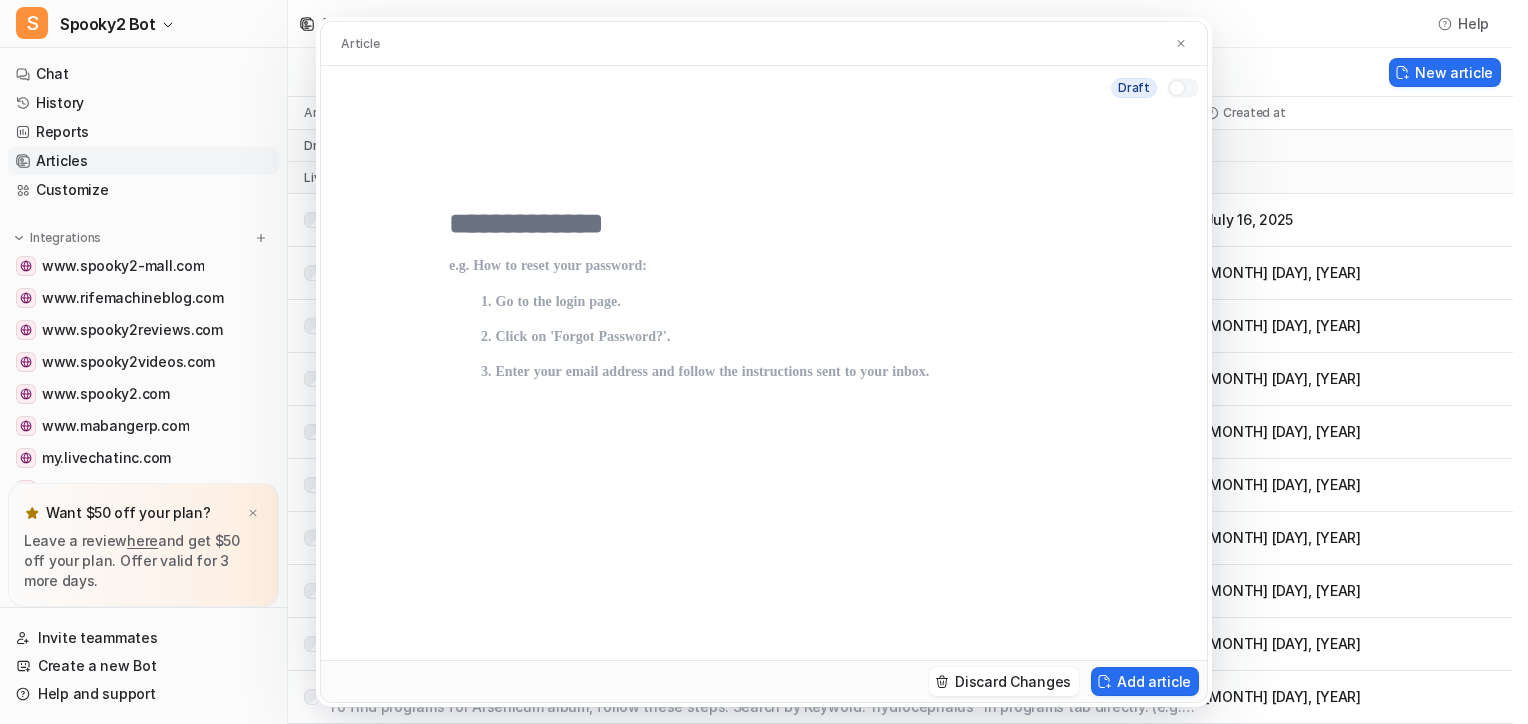 click at bounding box center [764, 224] 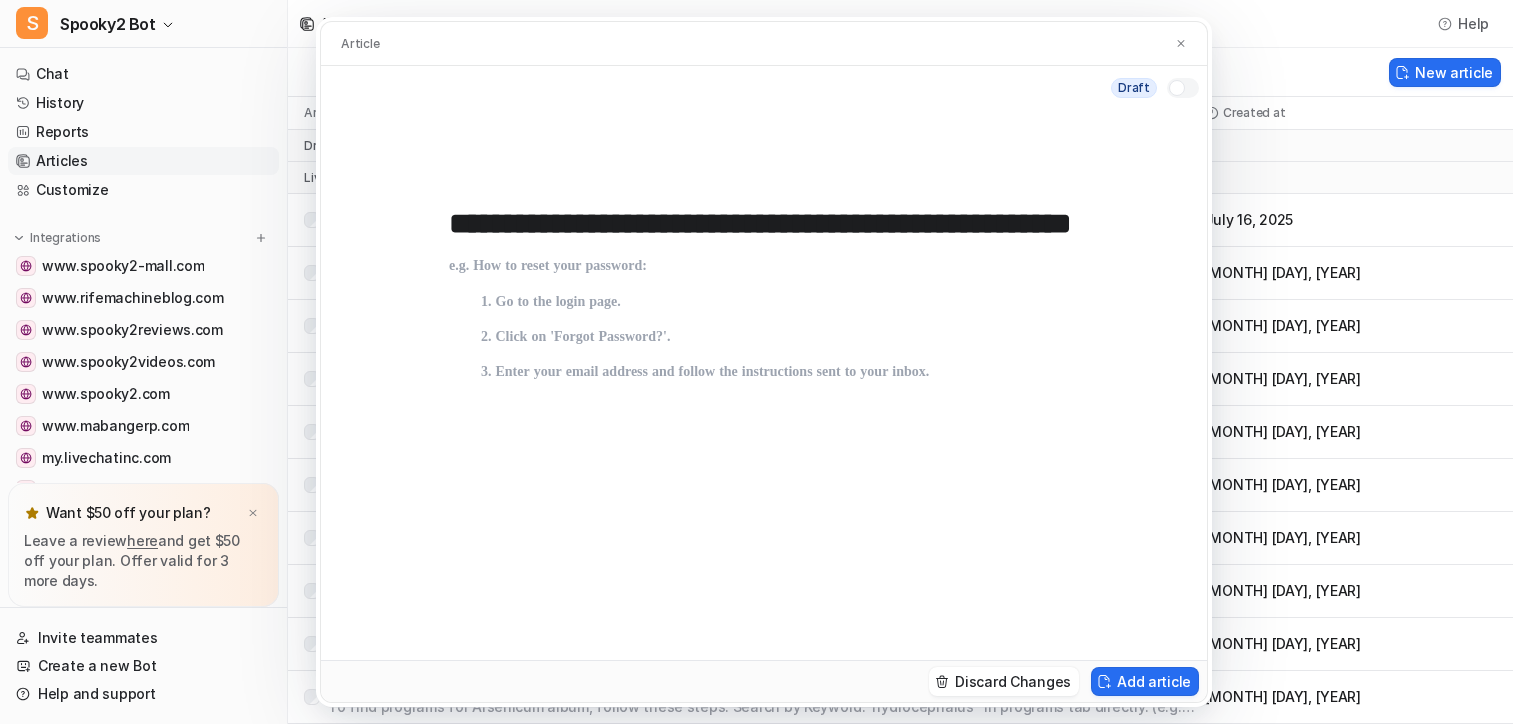 scroll, scrollTop: 0, scrollLeft: 188, axis: horizontal 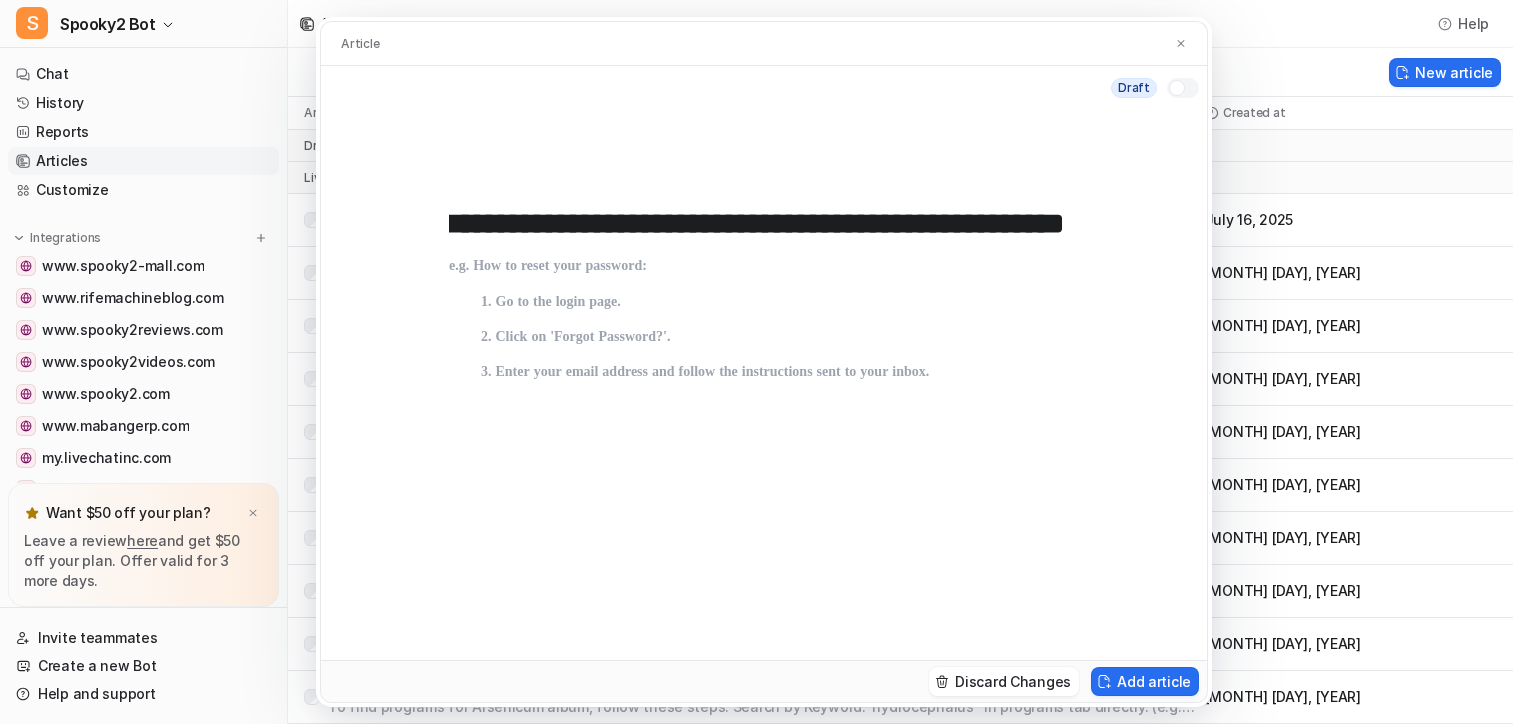 type on "**********" 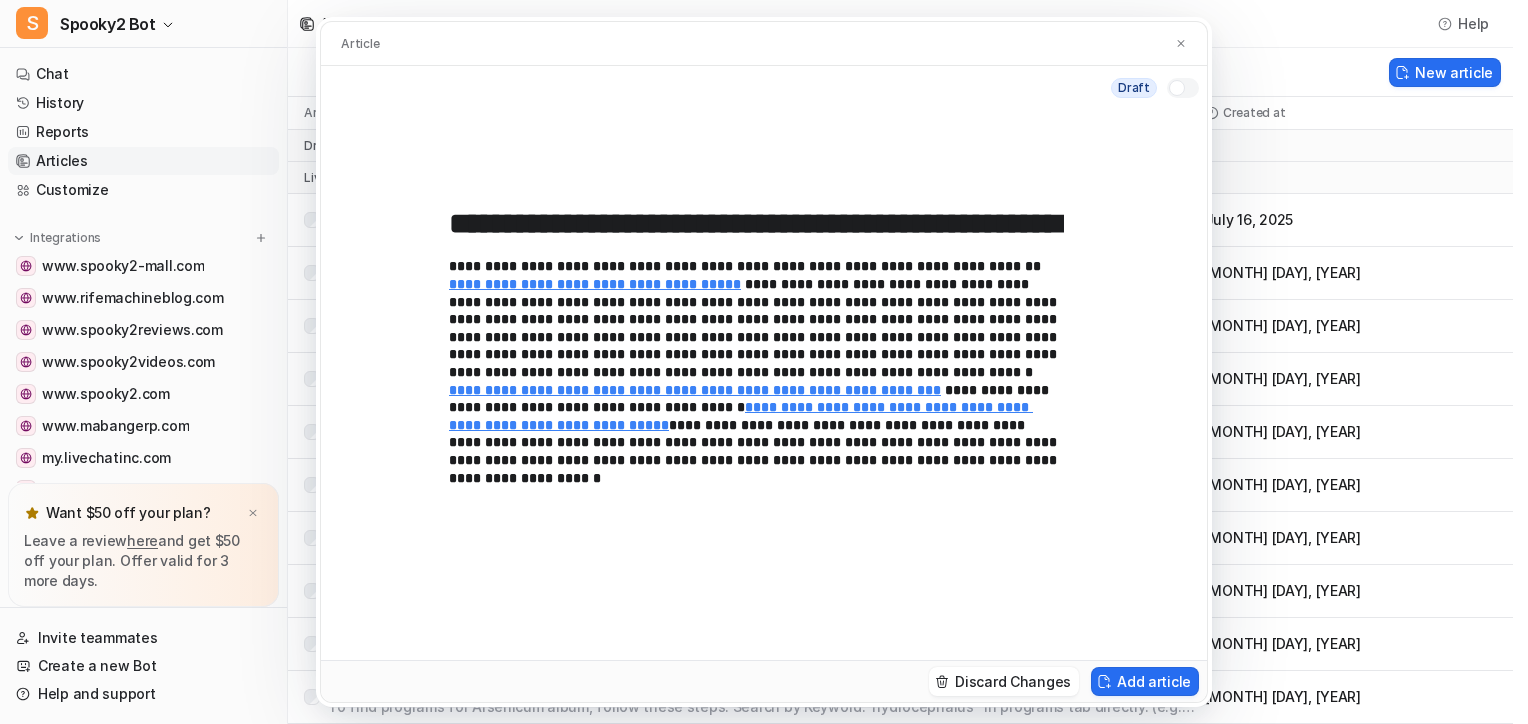 click at bounding box center (1183, 88) 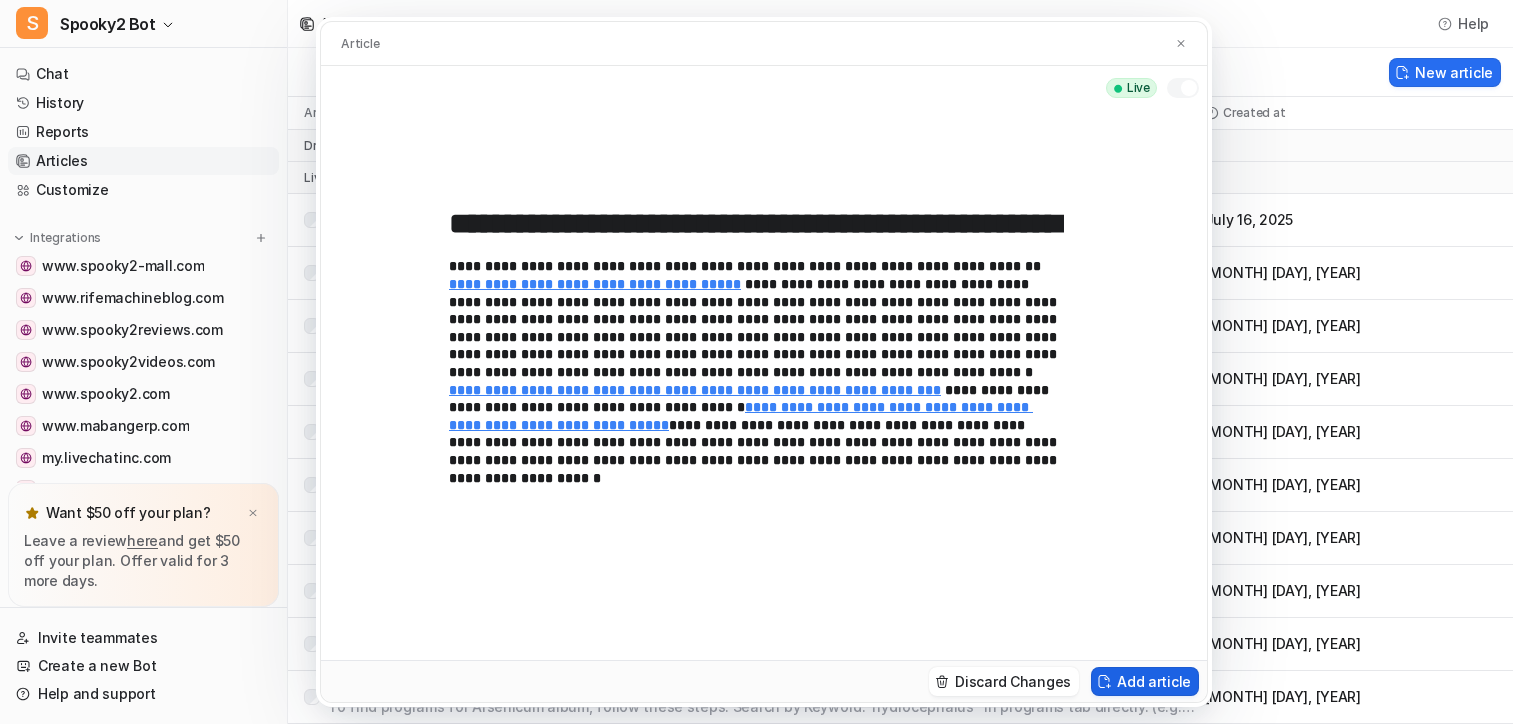 click on "Add article" at bounding box center [1145, 681] 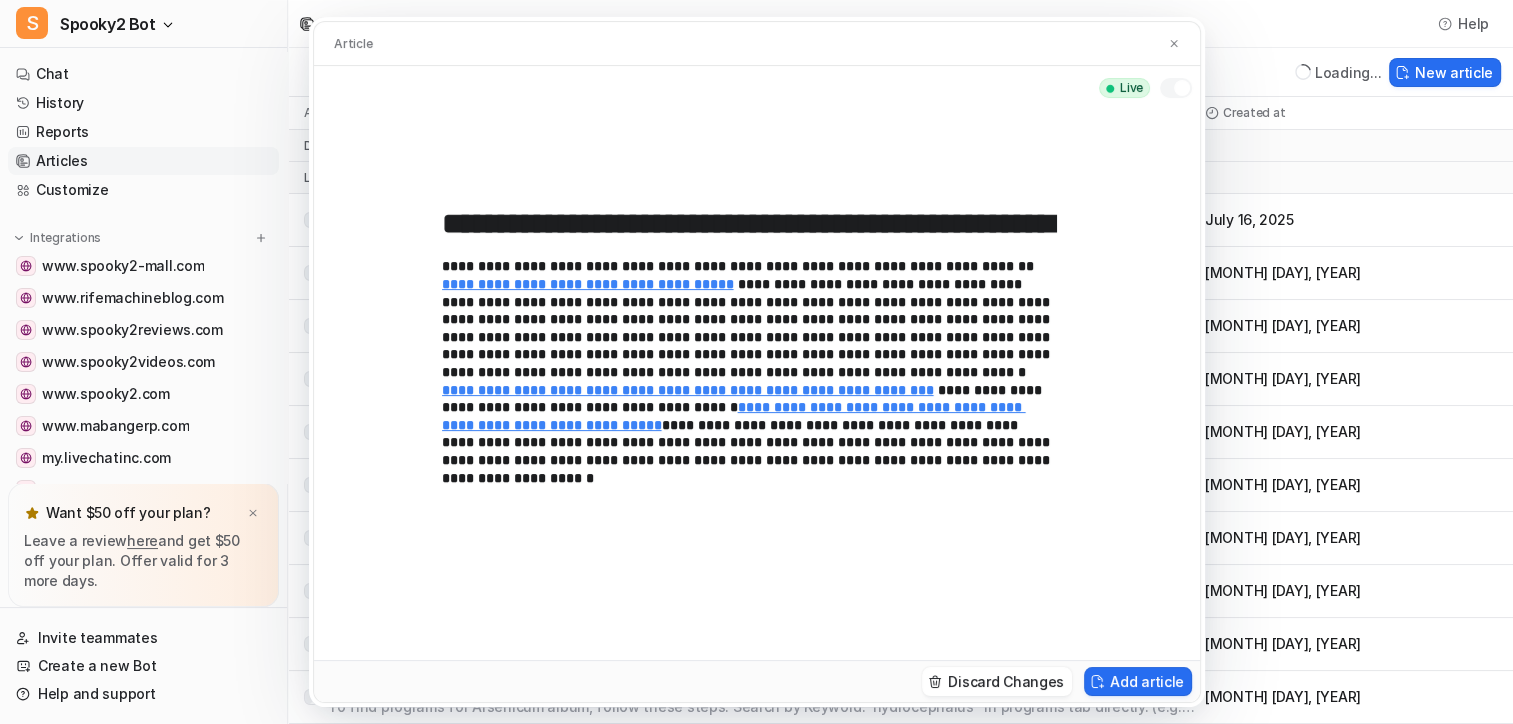 type 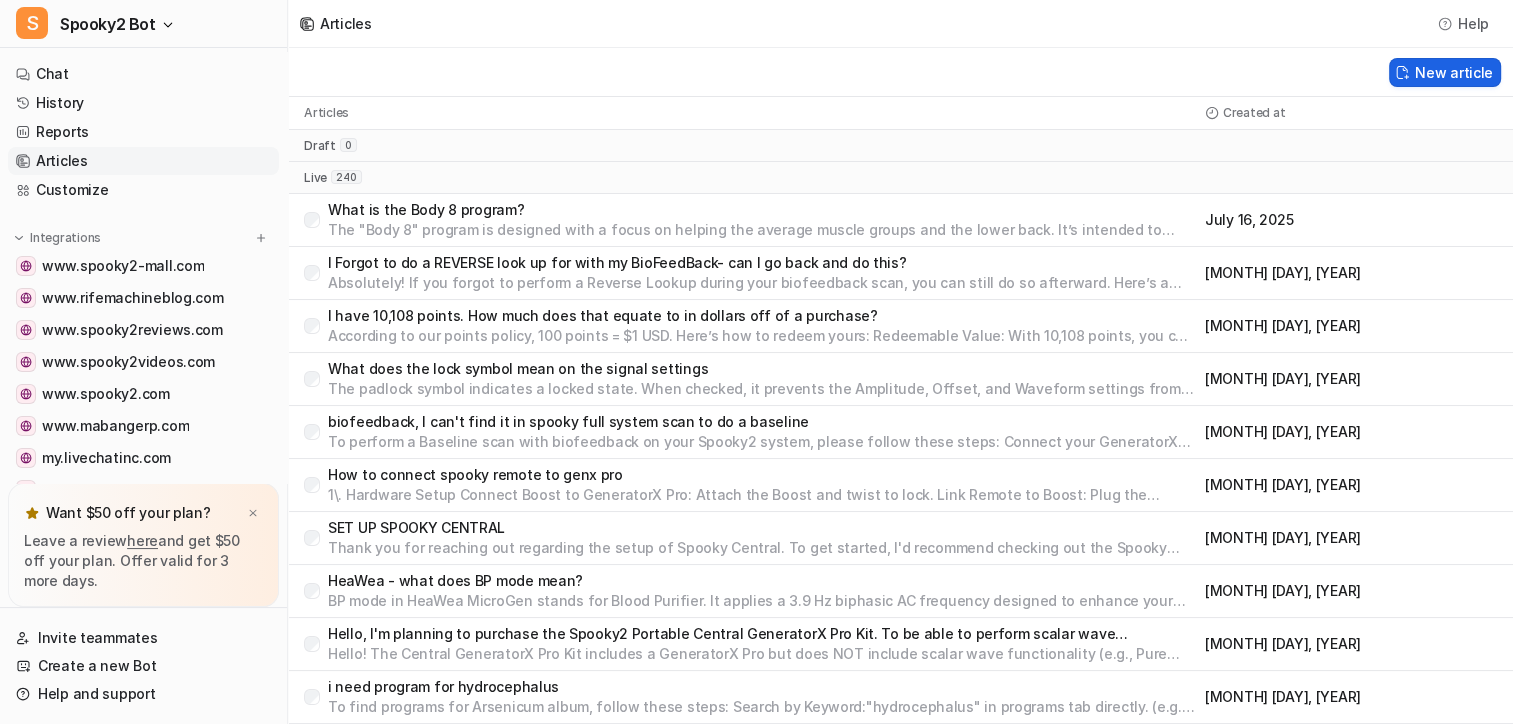 click on "New article" at bounding box center (1445, 72) 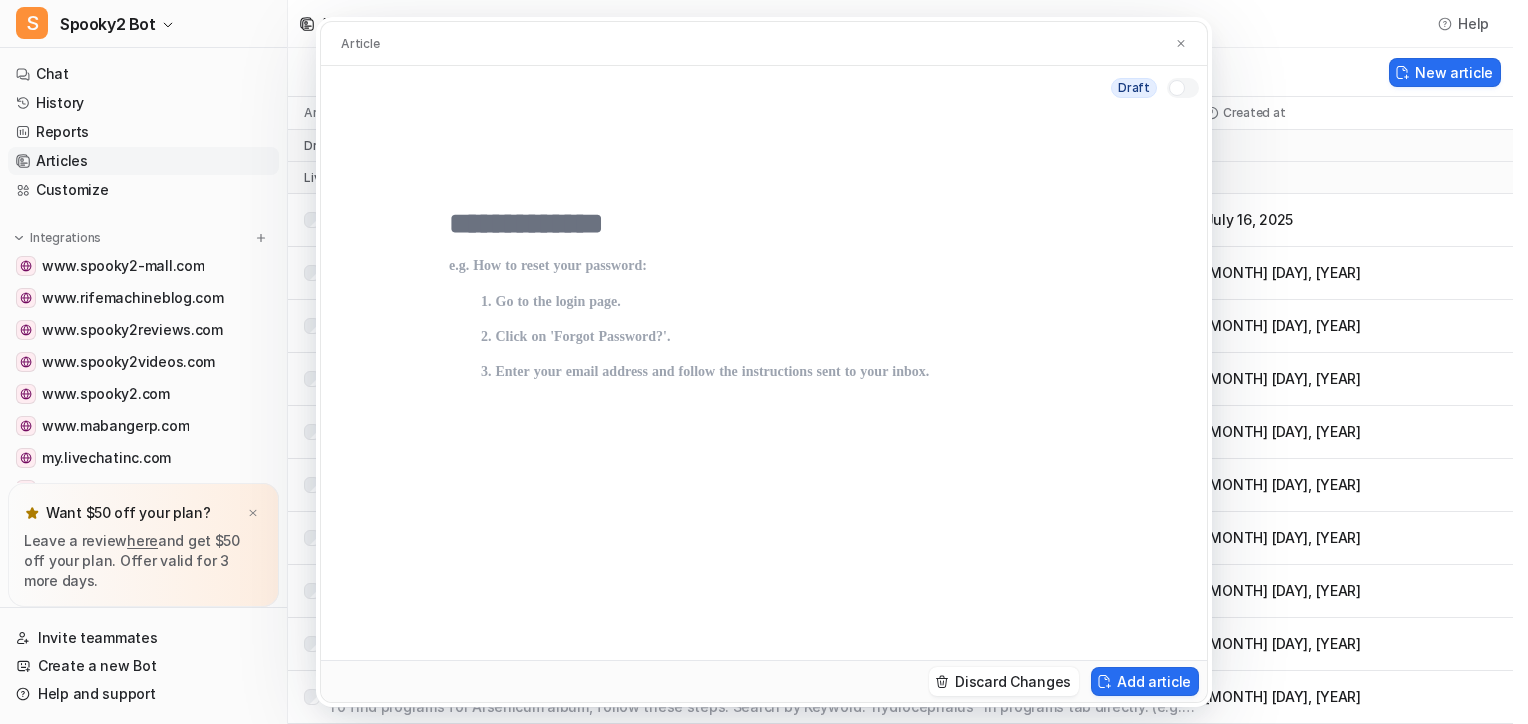 click at bounding box center (764, 224) 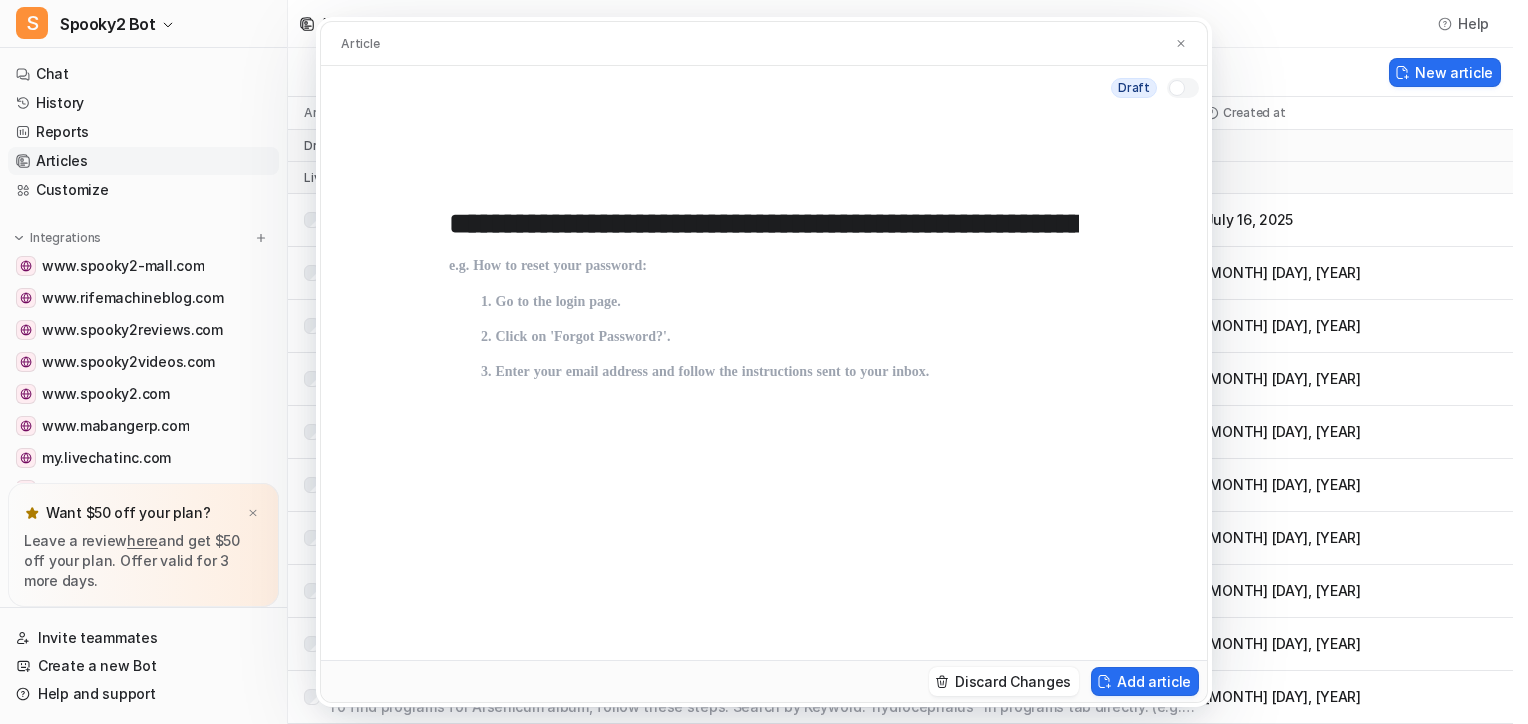 scroll, scrollTop: 0, scrollLeft: 211, axis: horizontal 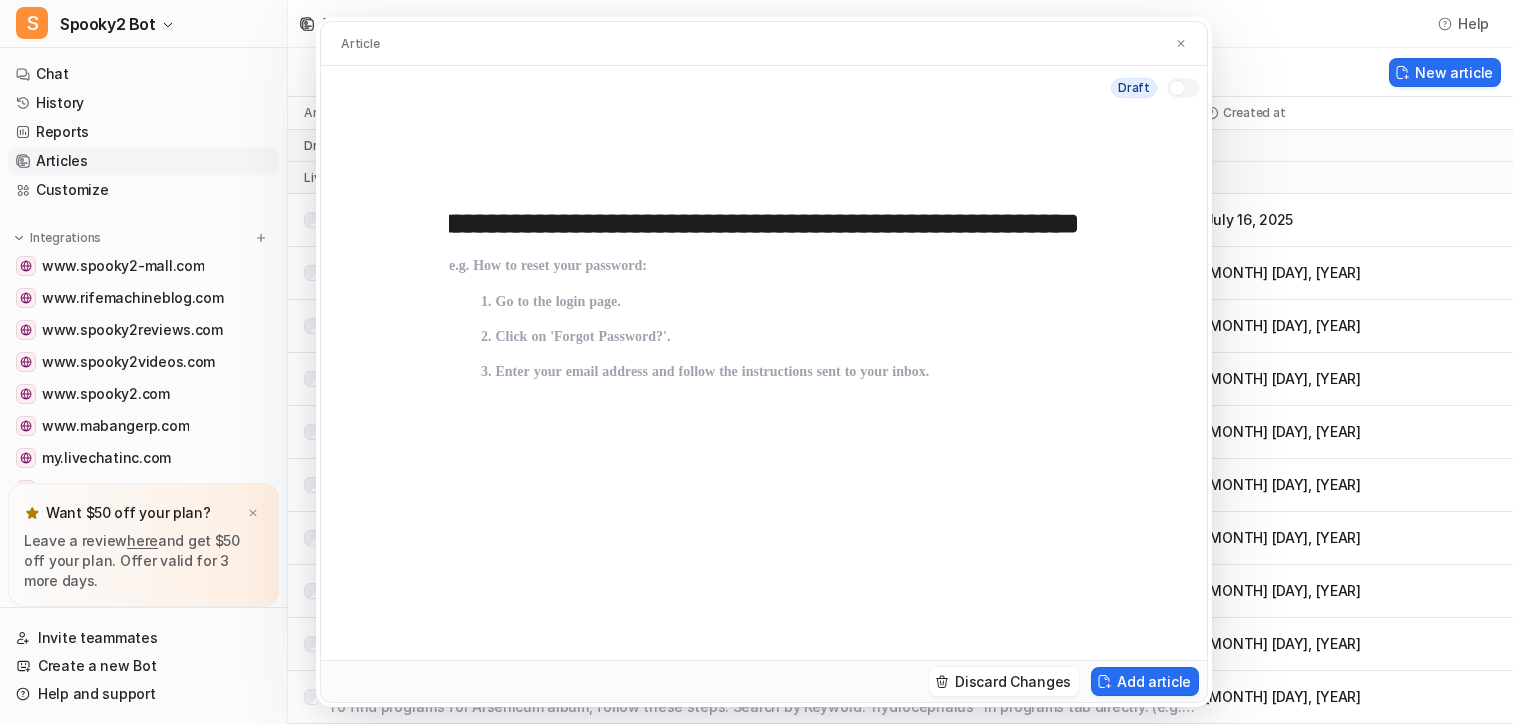 type on "**********" 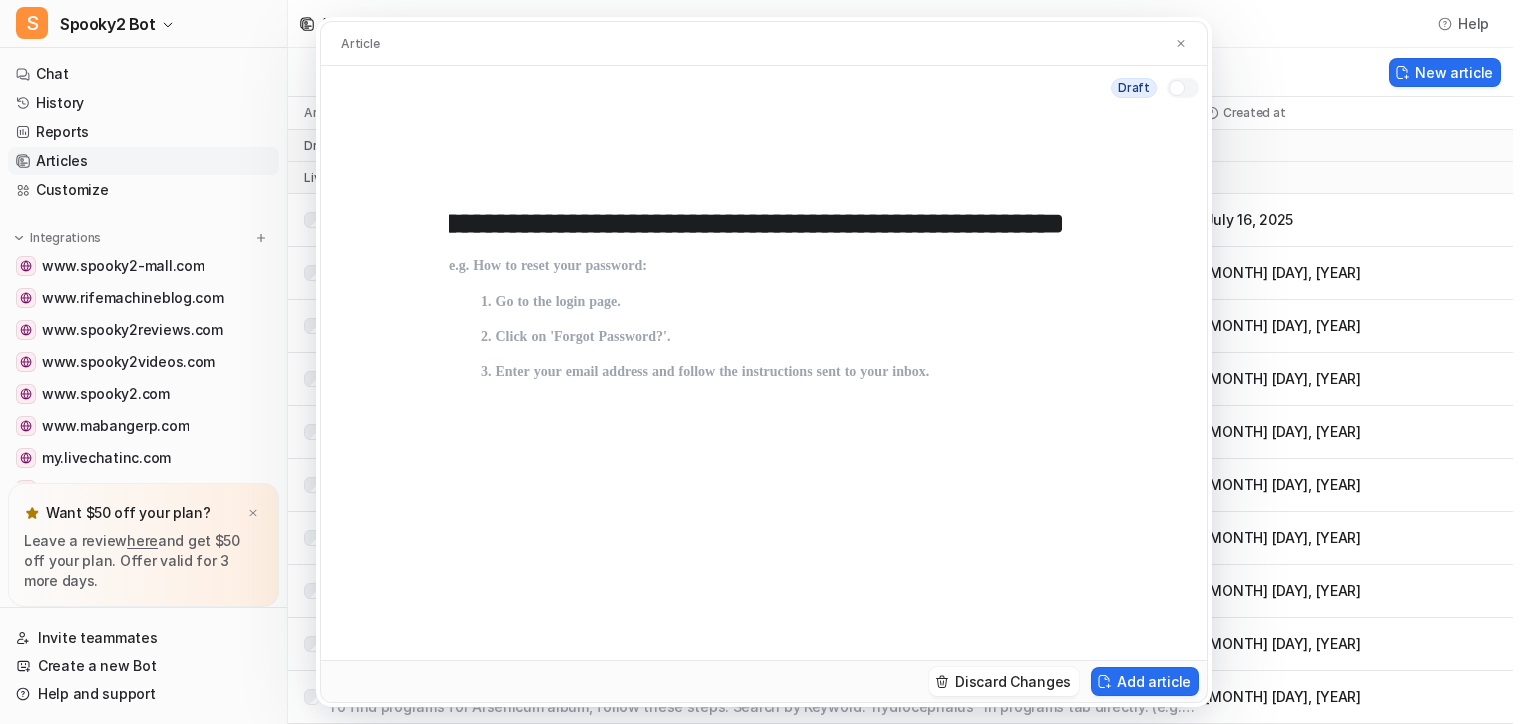 click at bounding box center (764, 442) 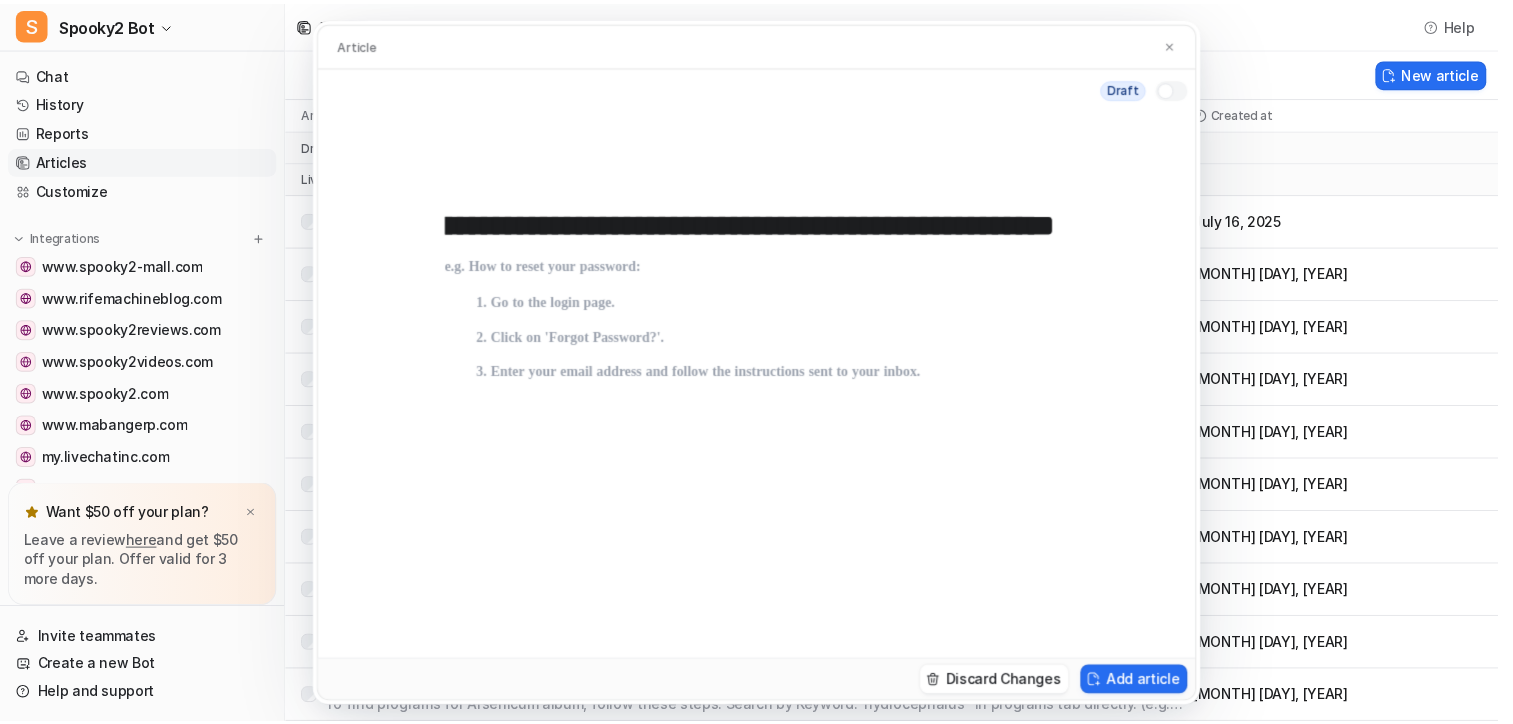scroll, scrollTop: 0, scrollLeft: 0, axis: both 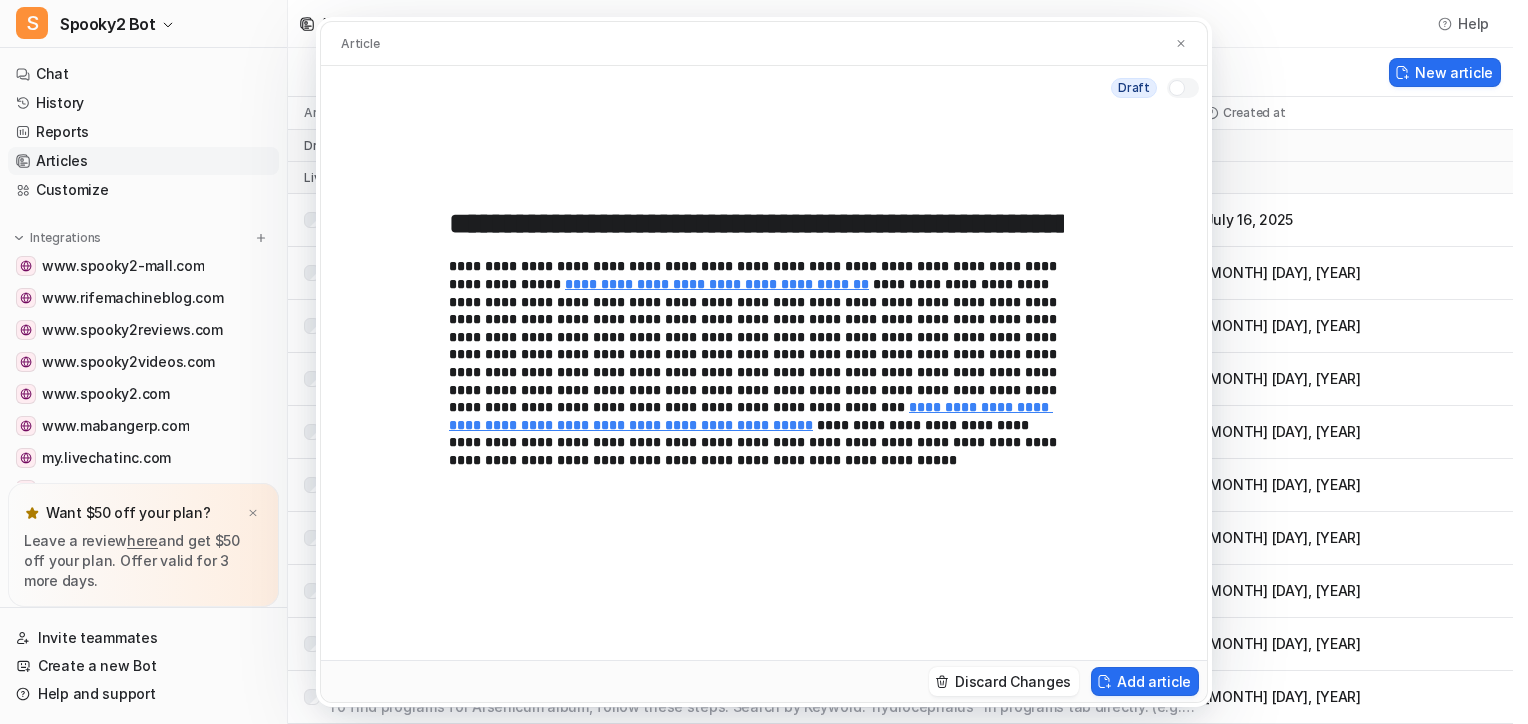 click at bounding box center [1177, 88] 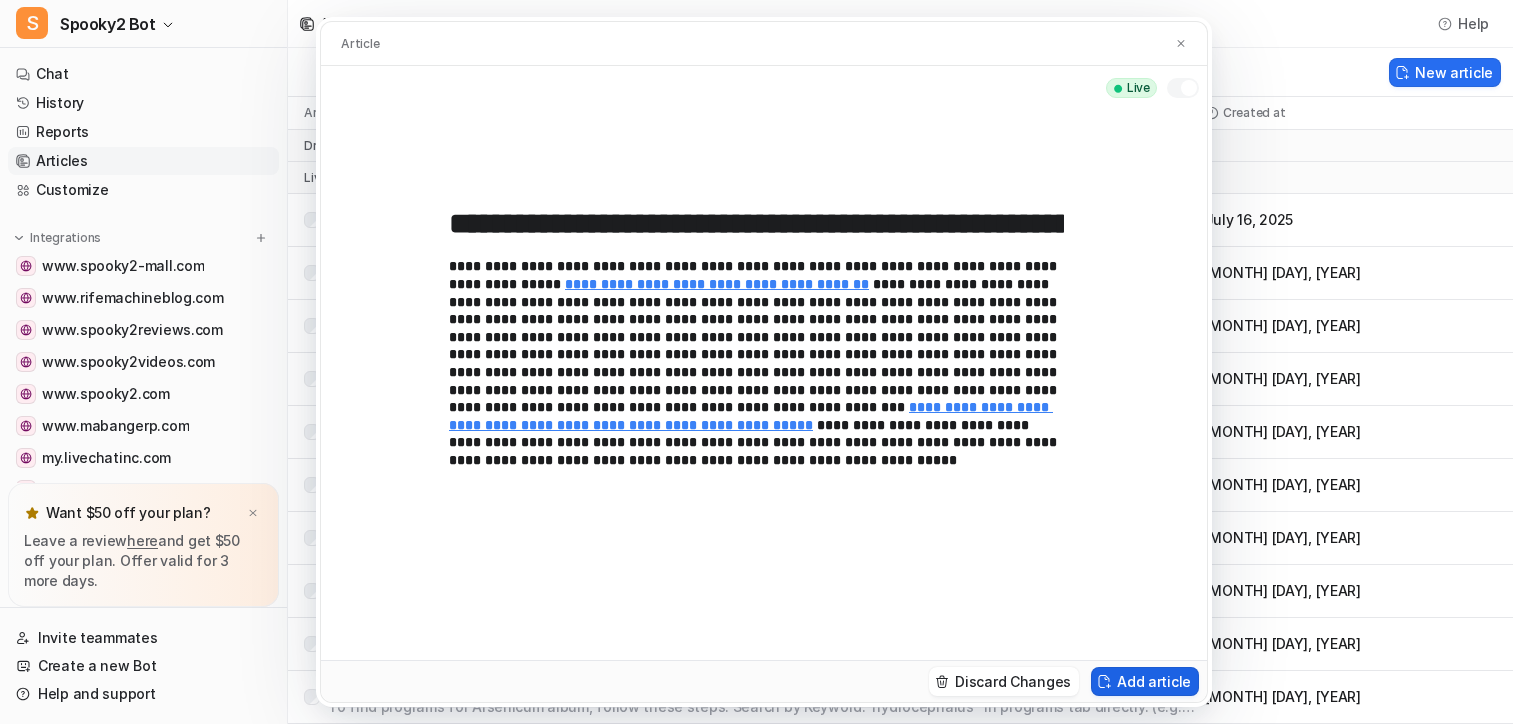 click on "Add article" at bounding box center (1145, 681) 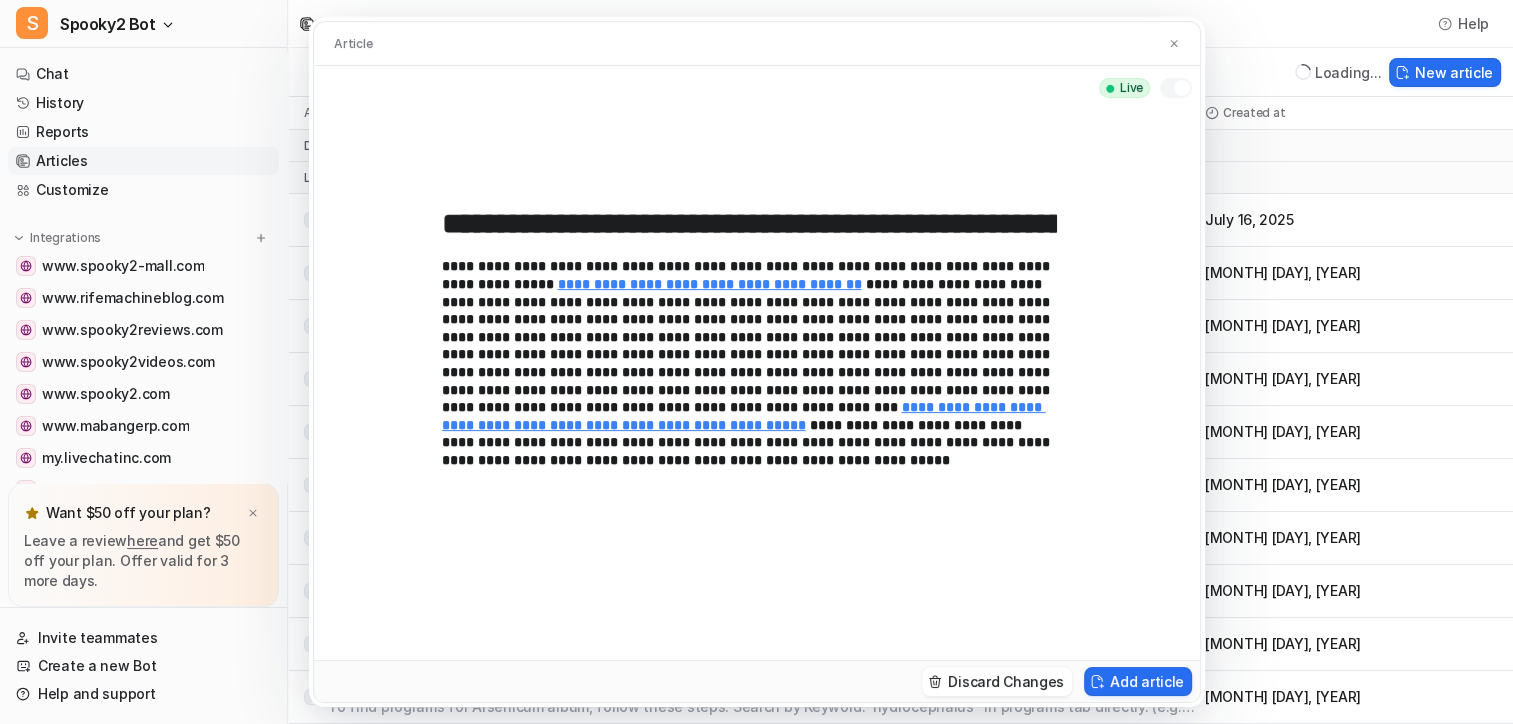 type 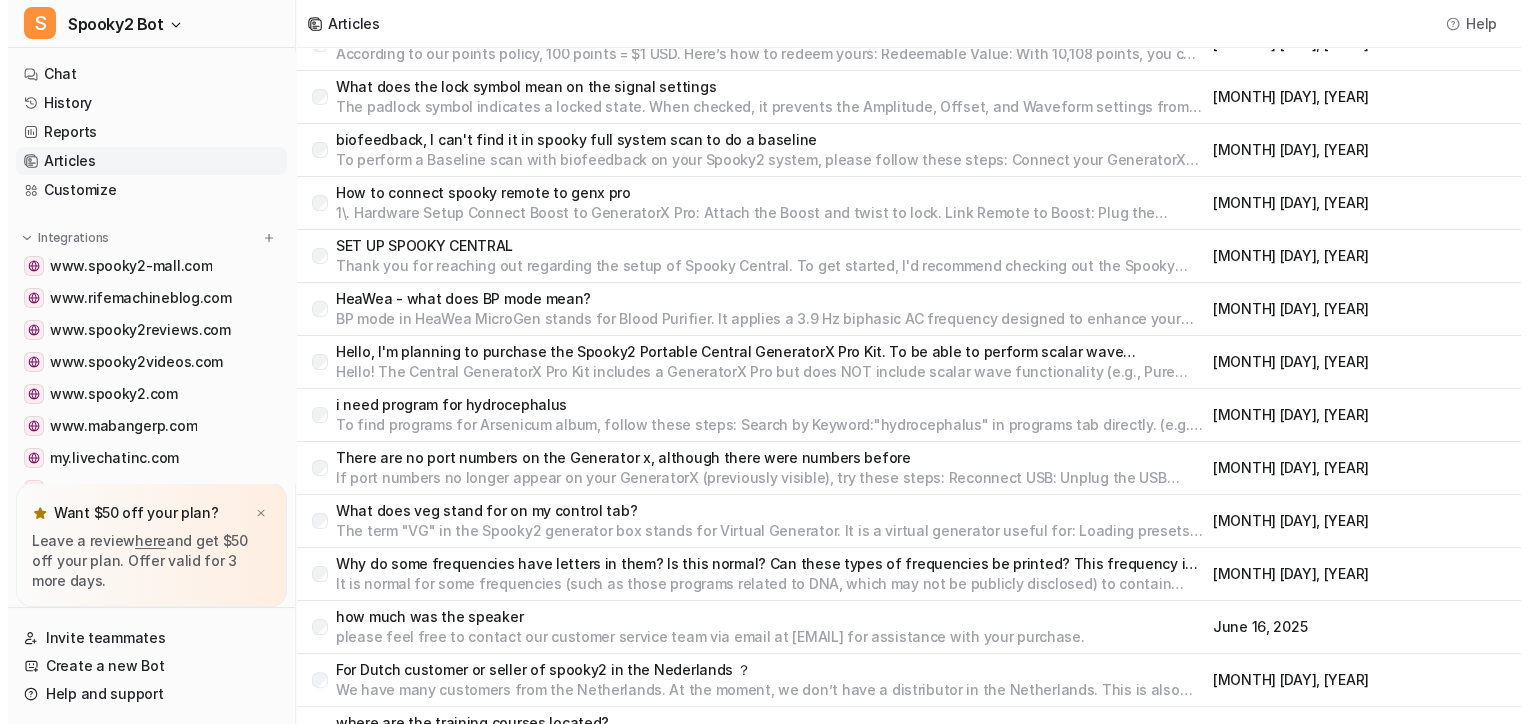 scroll, scrollTop: 0, scrollLeft: 0, axis: both 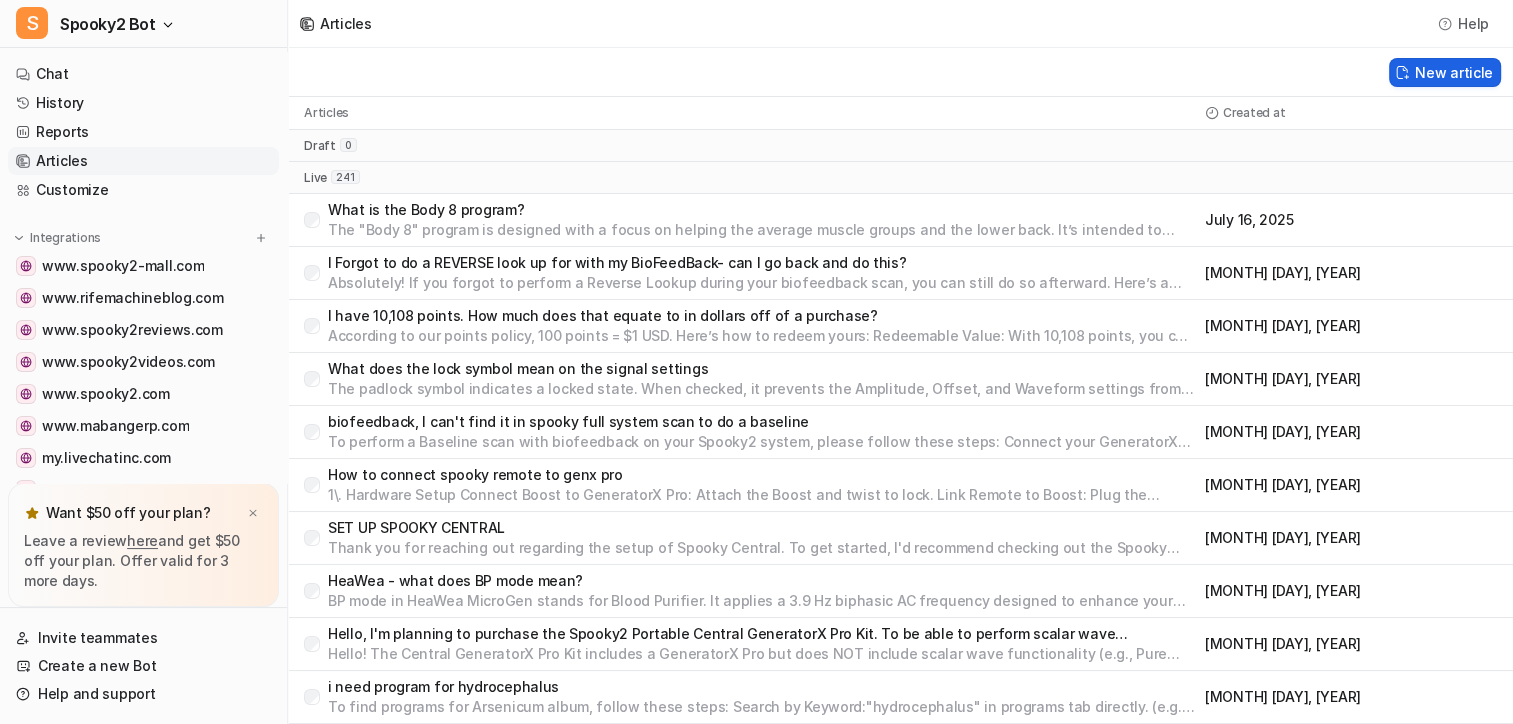 click on "New article" at bounding box center [1445, 72] 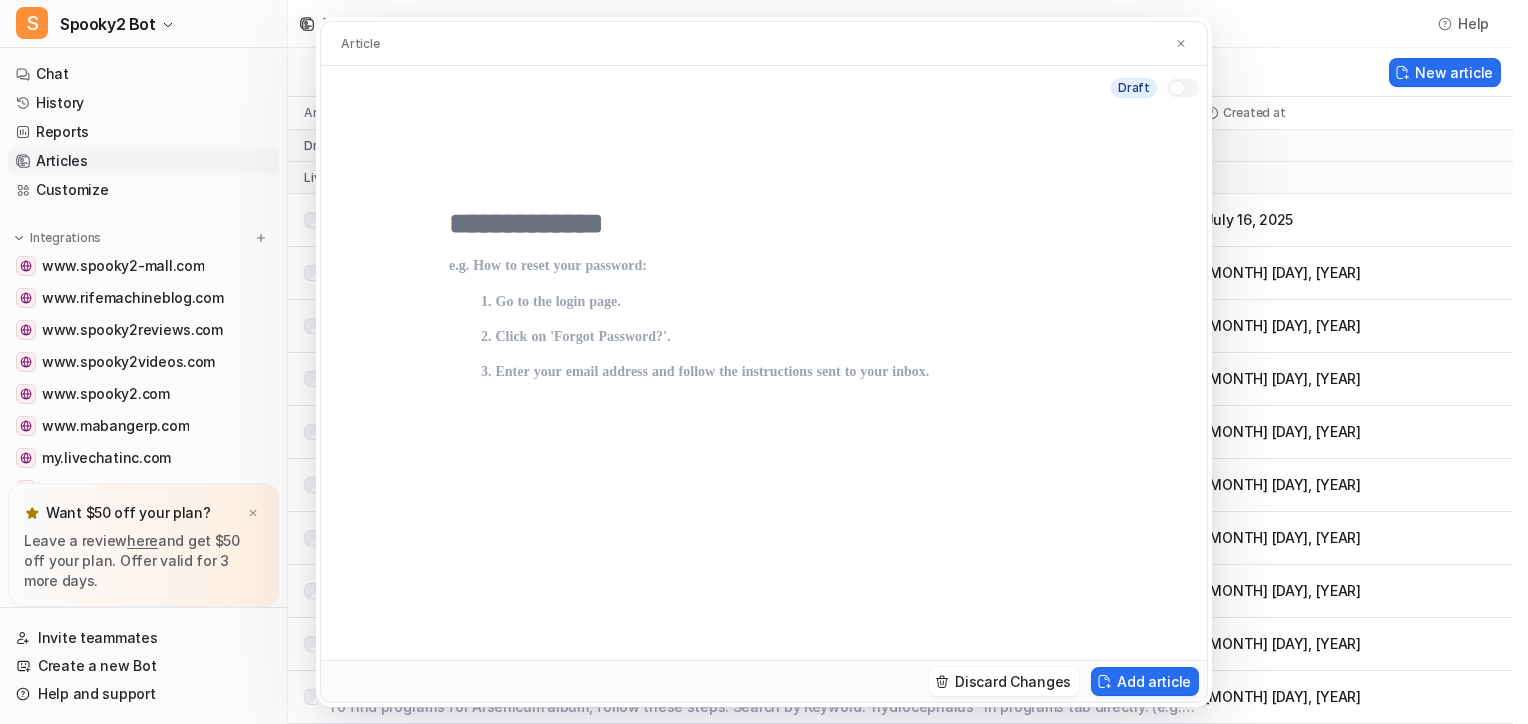 click at bounding box center [764, 224] 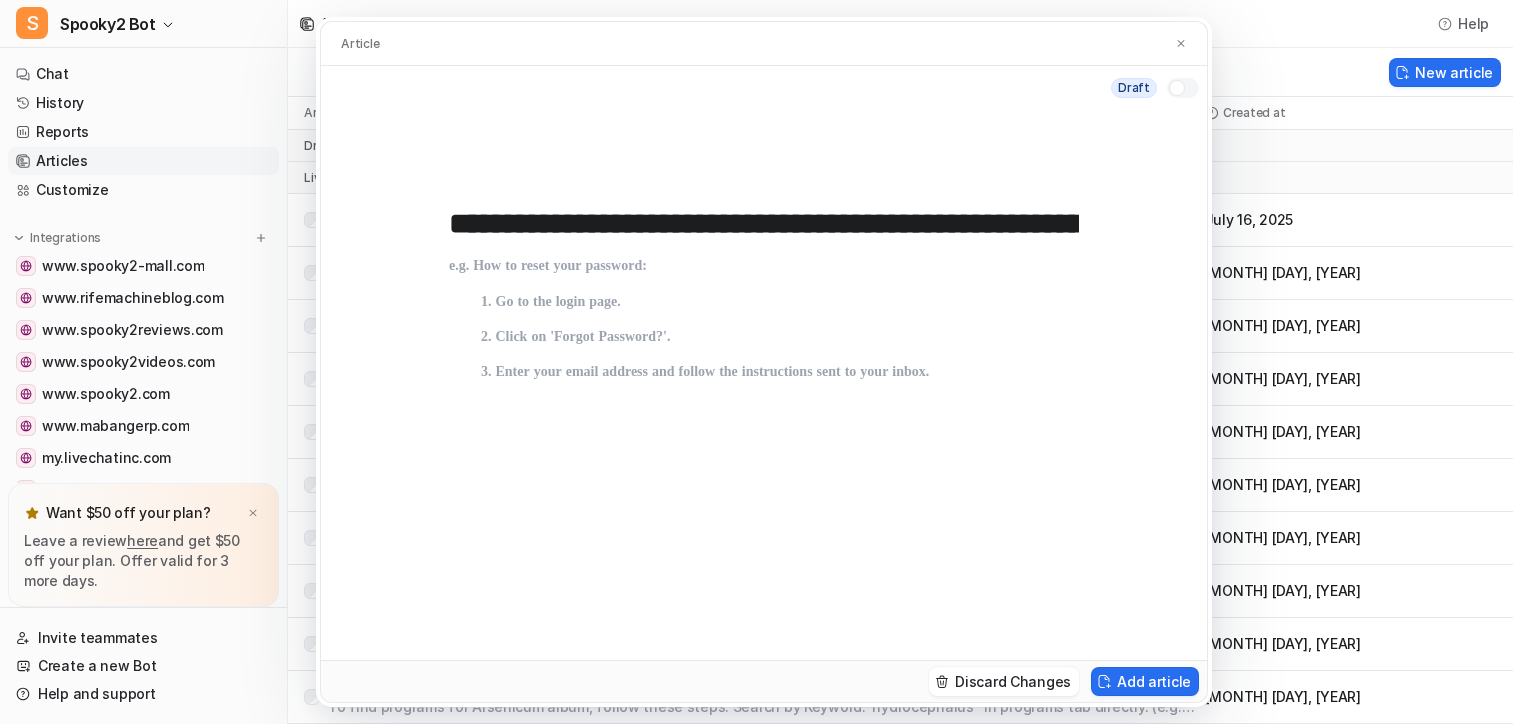 scroll, scrollTop: 0, scrollLeft: 640, axis: horizontal 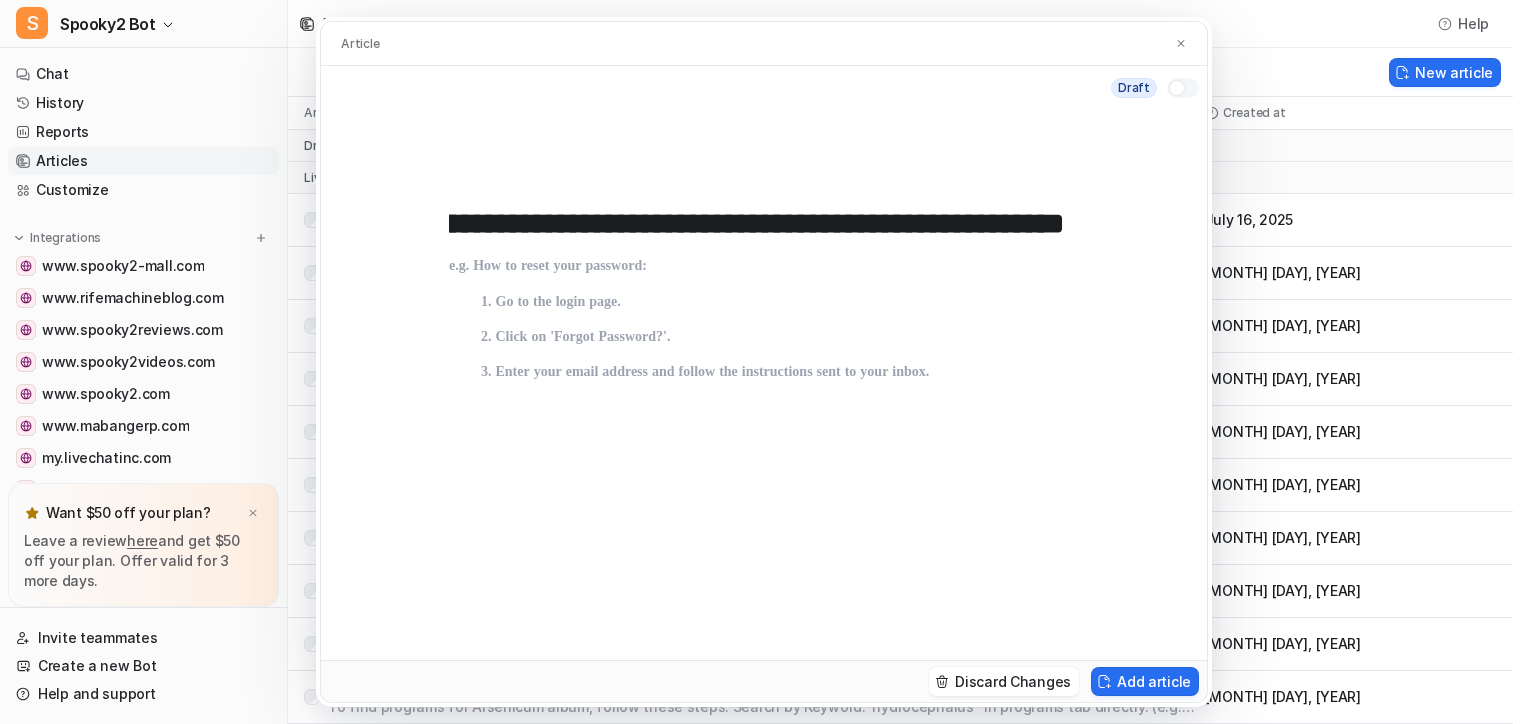 type on "**********" 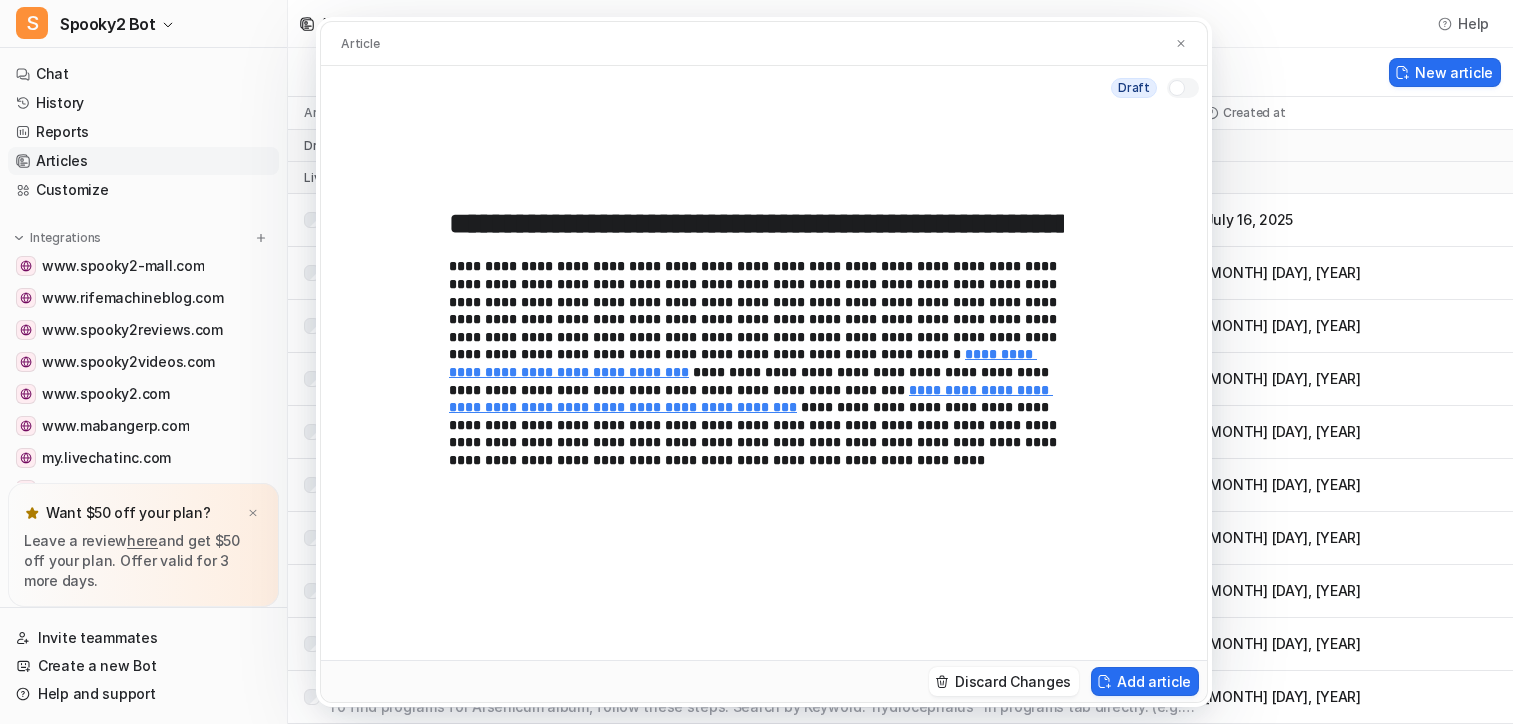 click at bounding box center [1177, 88] 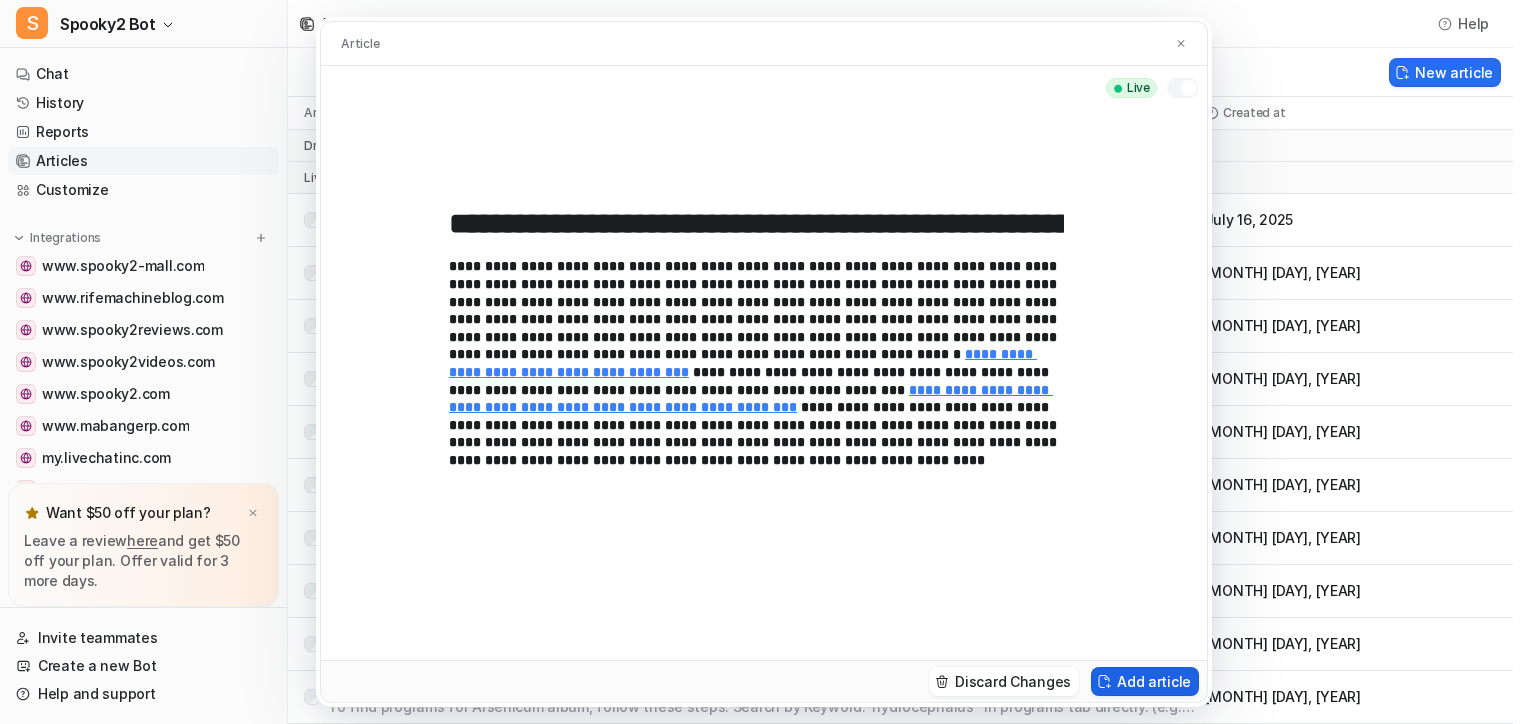 click on "Add article" at bounding box center [1145, 681] 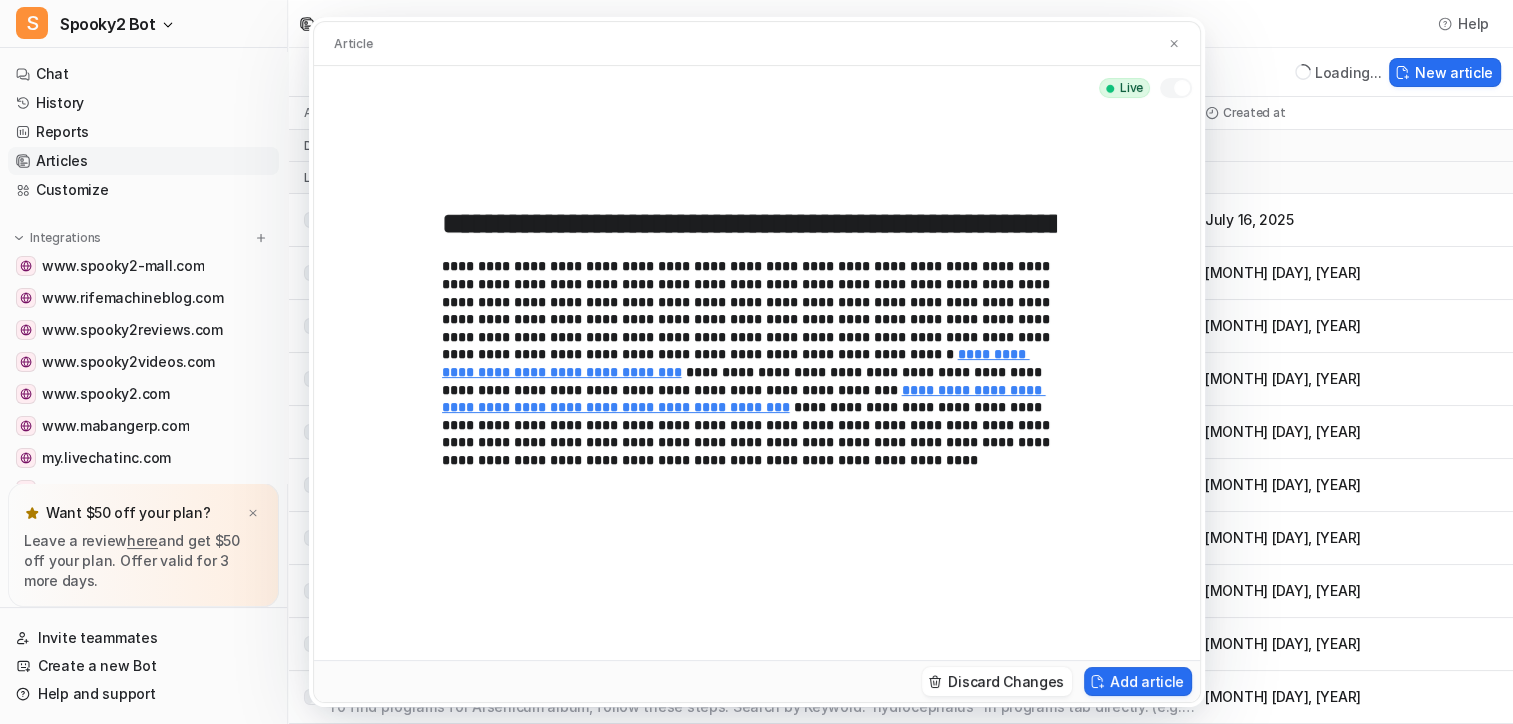 type 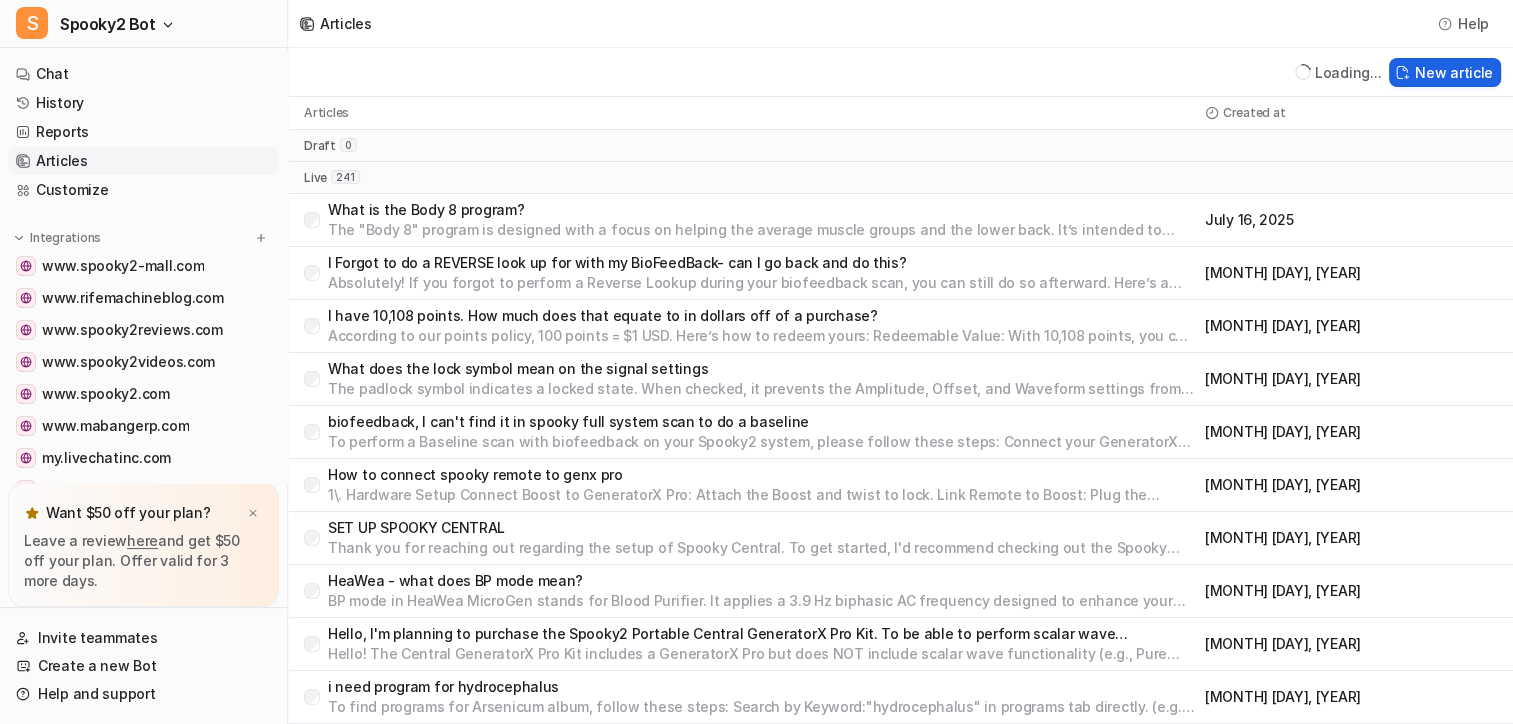 click on "New article" at bounding box center (1445, 72) 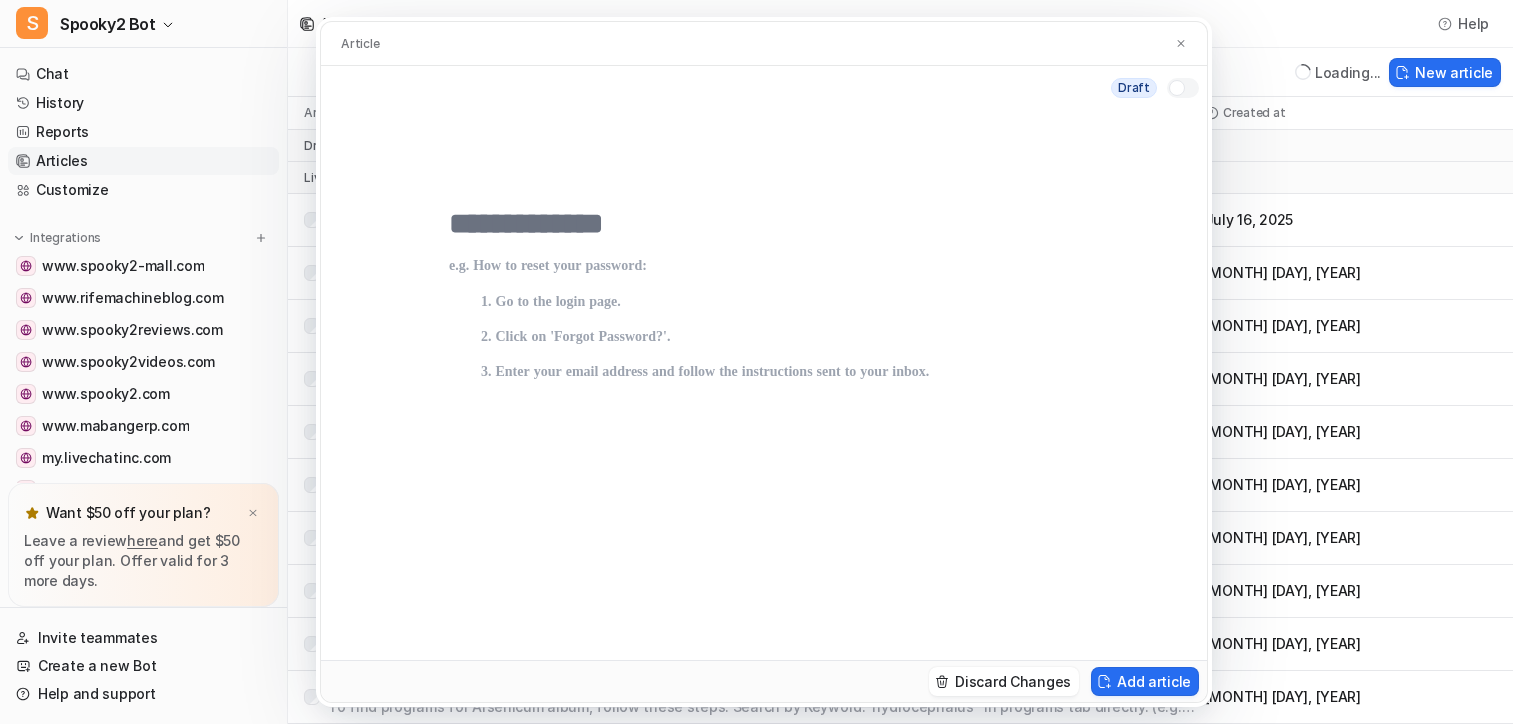 click at bounding box center [764, 224] 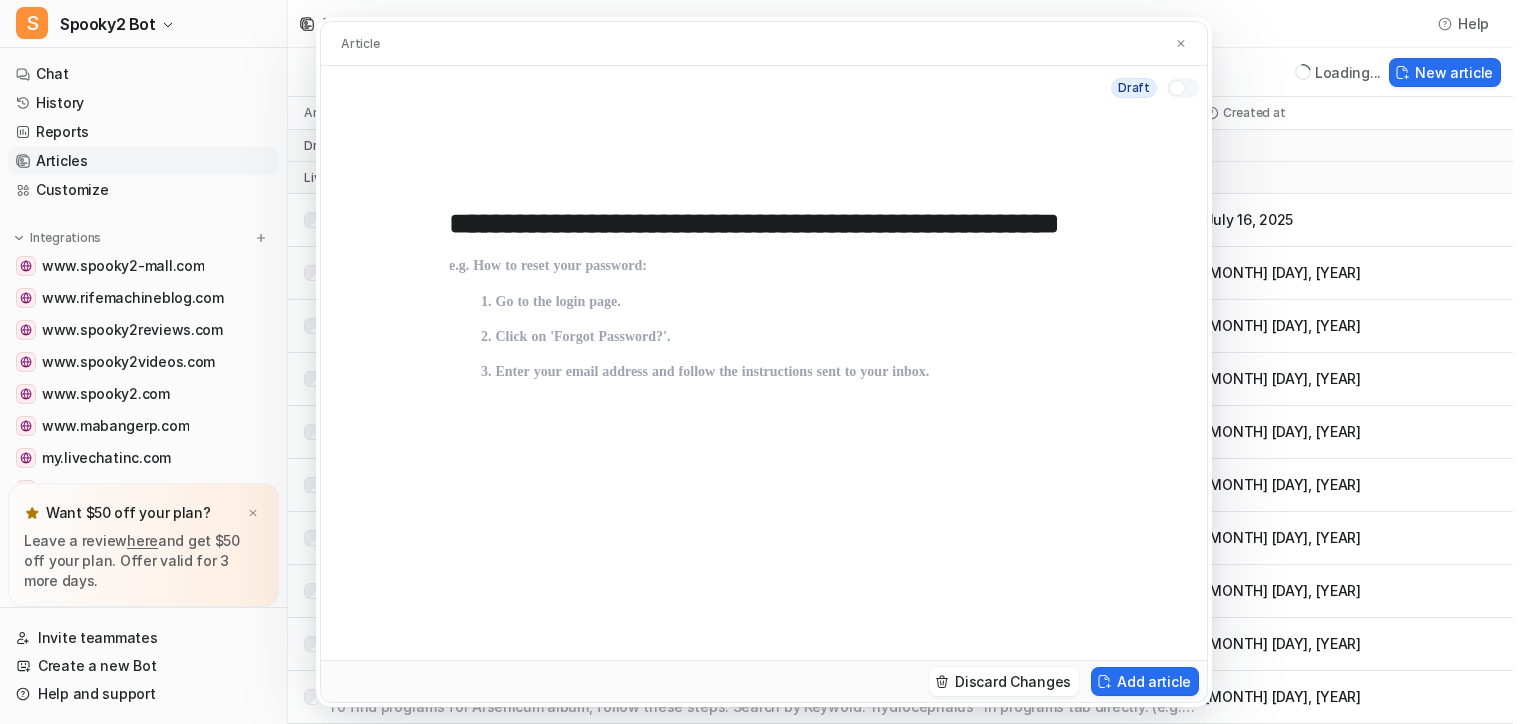 scroll, scrollTop: 0, scrollLeft: 146, axis: horizontal 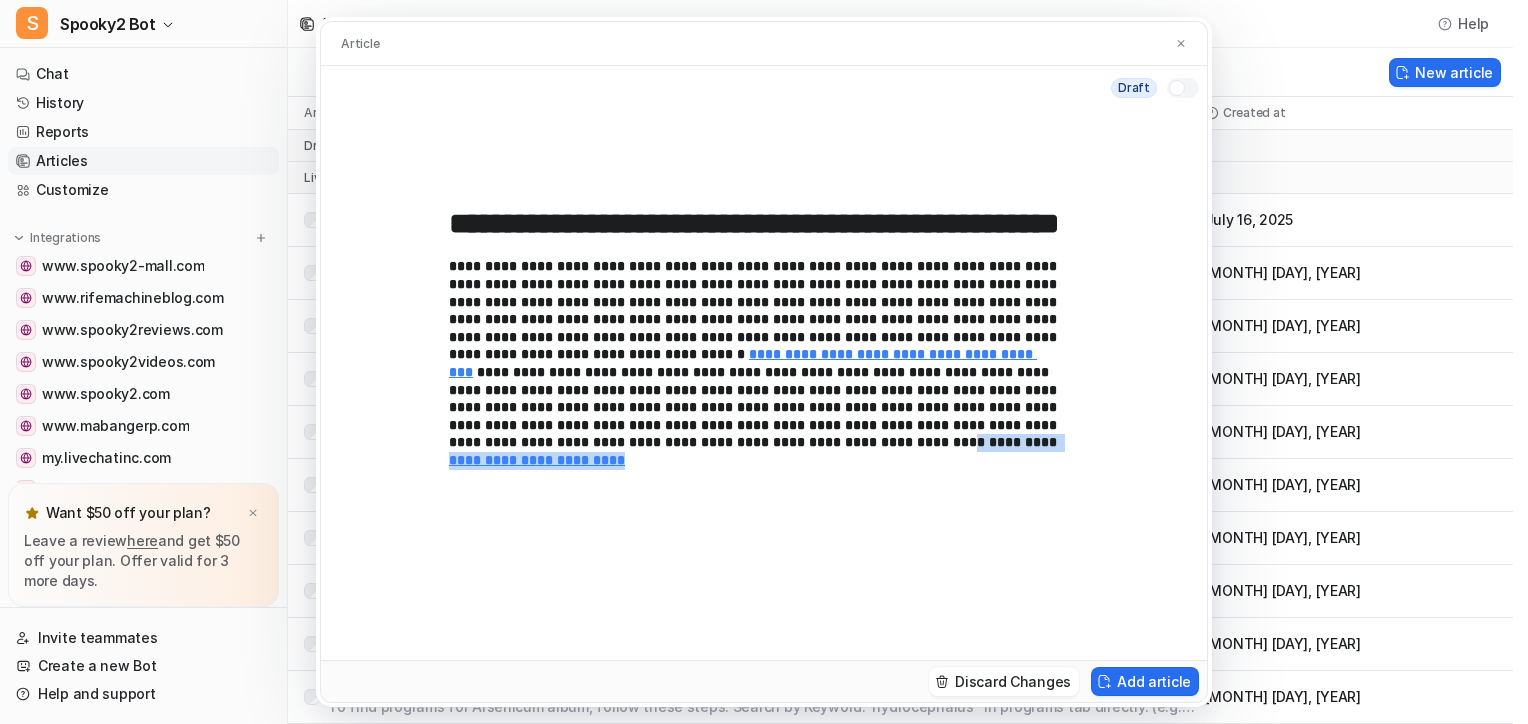 drag, startPoint x: 1039, startPoint y: 424, endPoint x: 1044, endPoint y: 461, distance: 37.336308 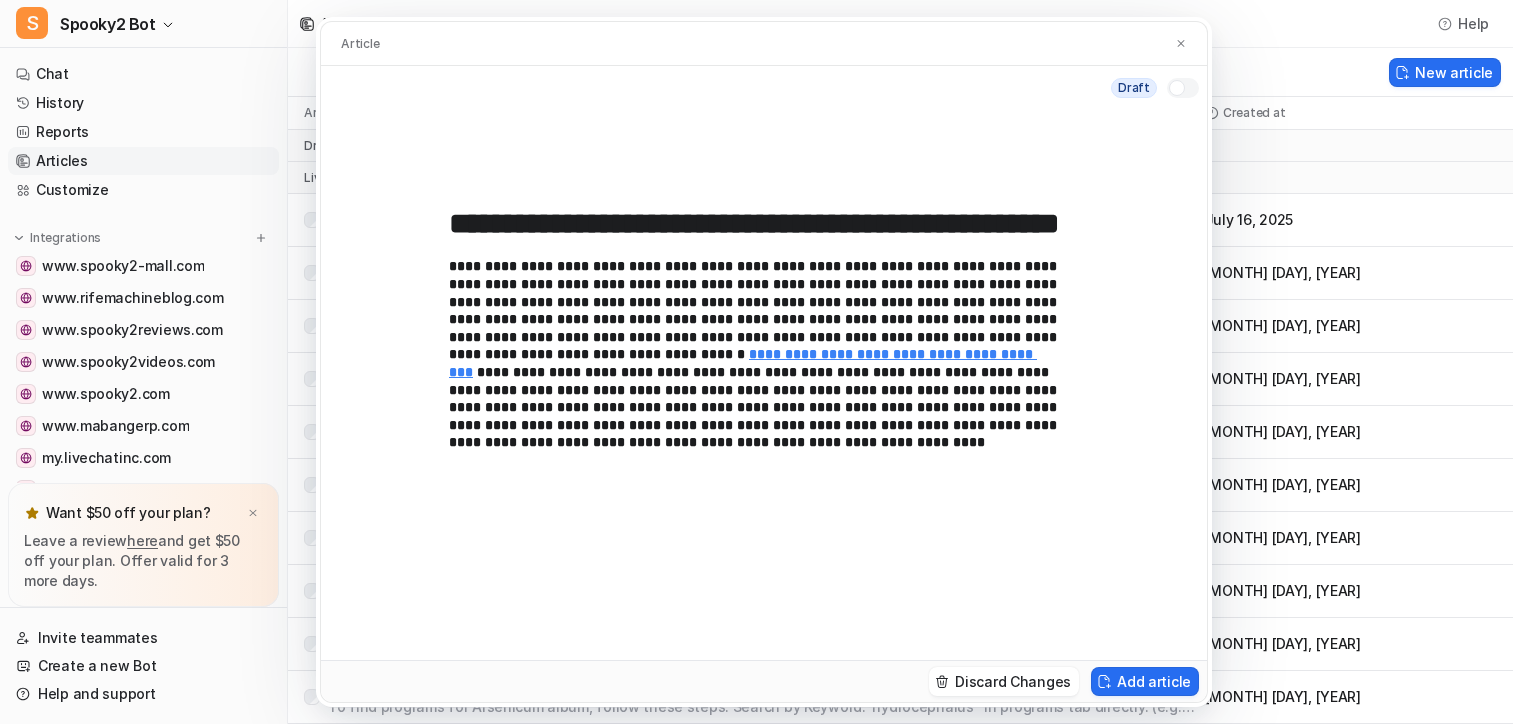click at bounding box center [1177, 88] 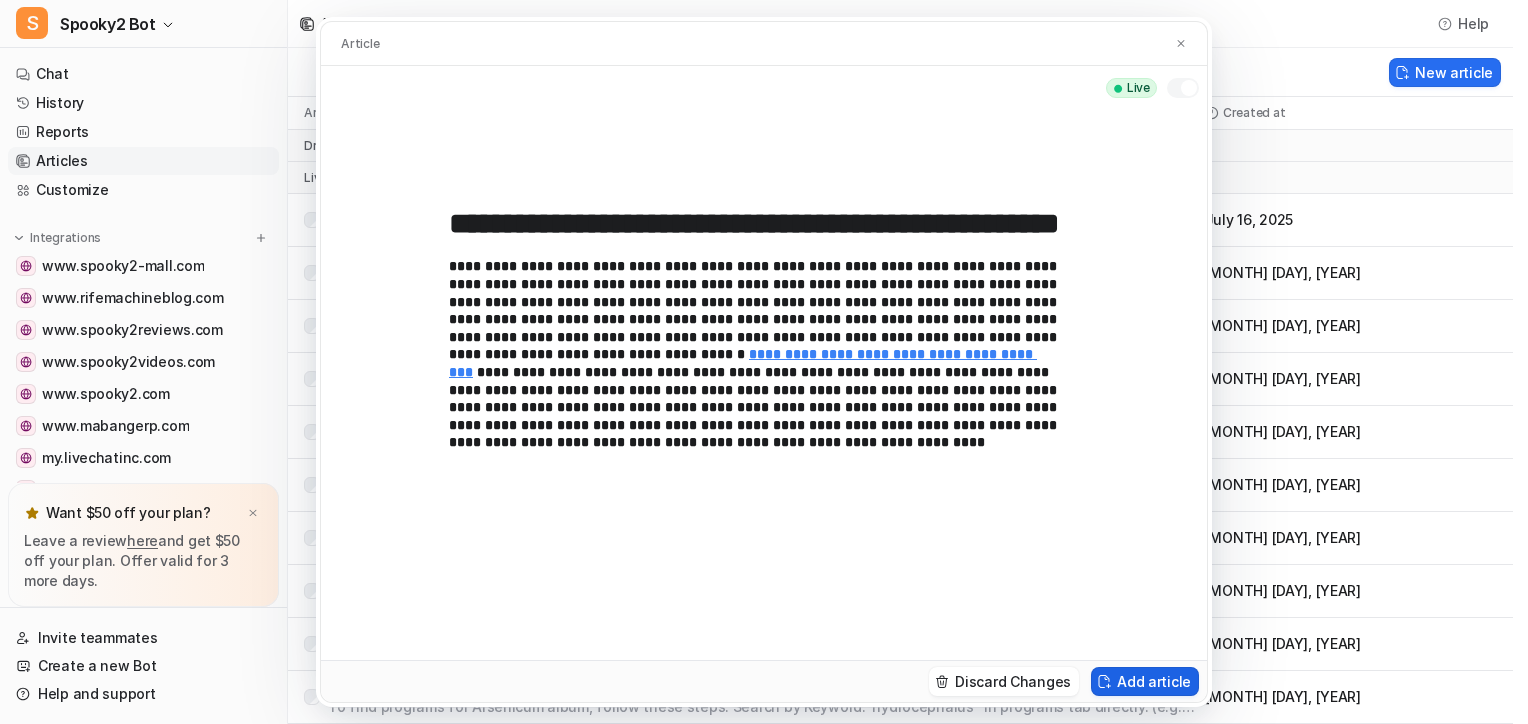 click on "Add article" at bounding box center (1145, 681) 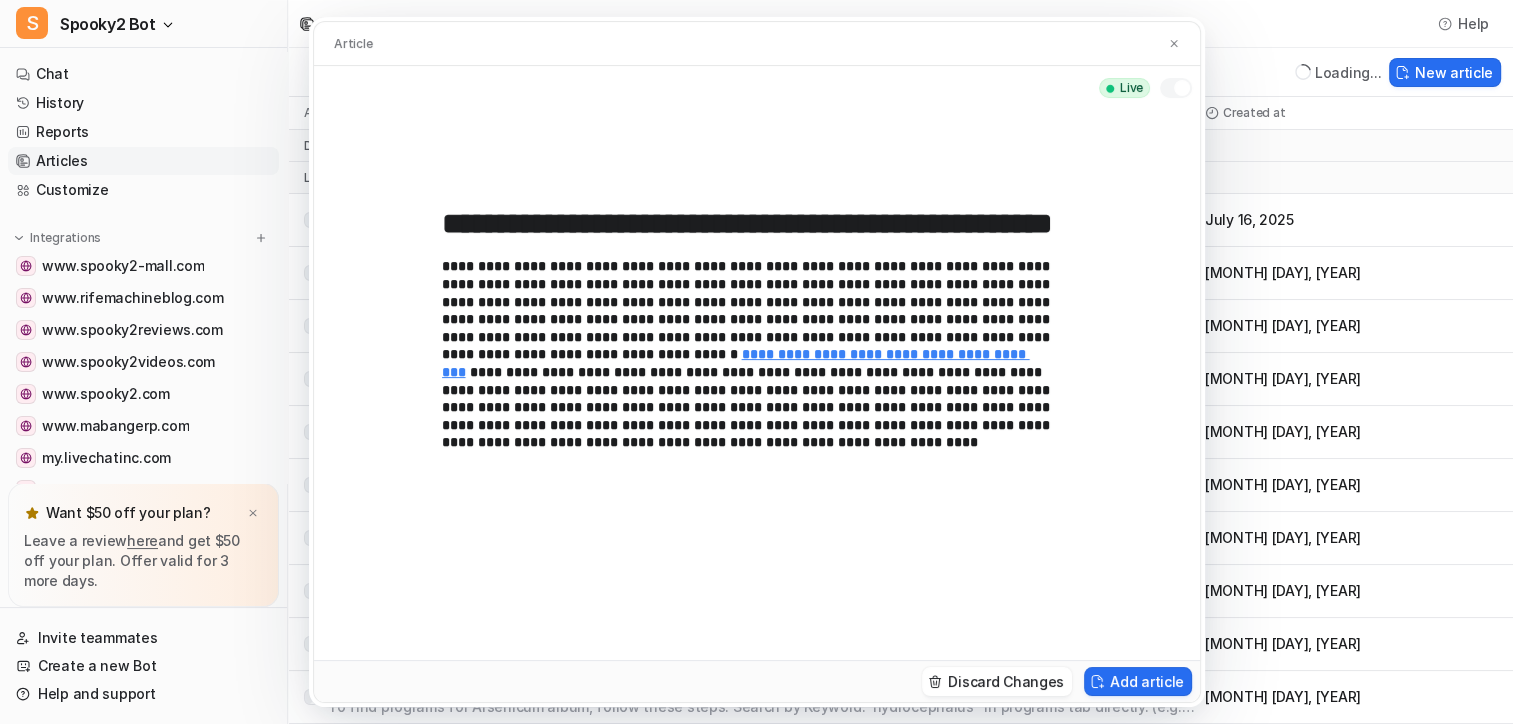 type 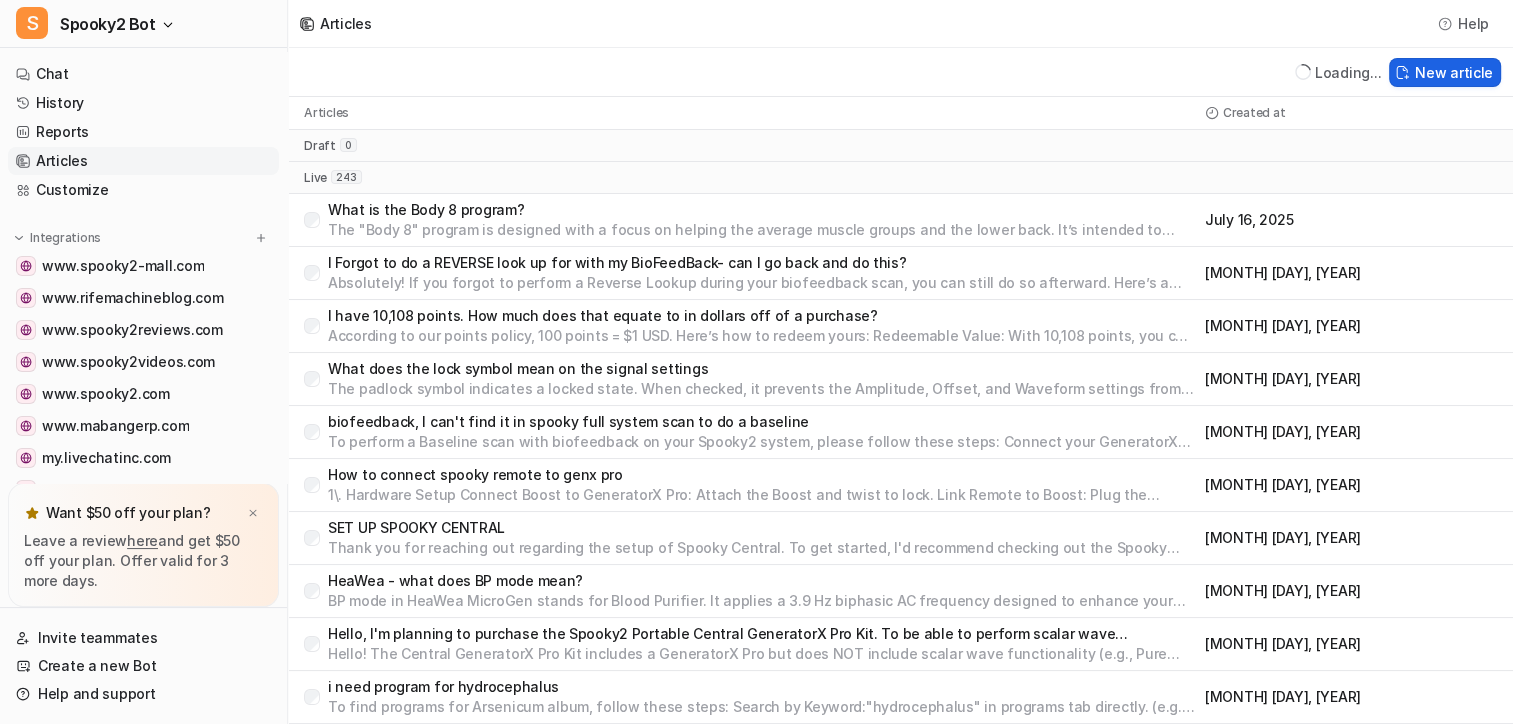 click on "New article" at bounding box center (1445, 72) 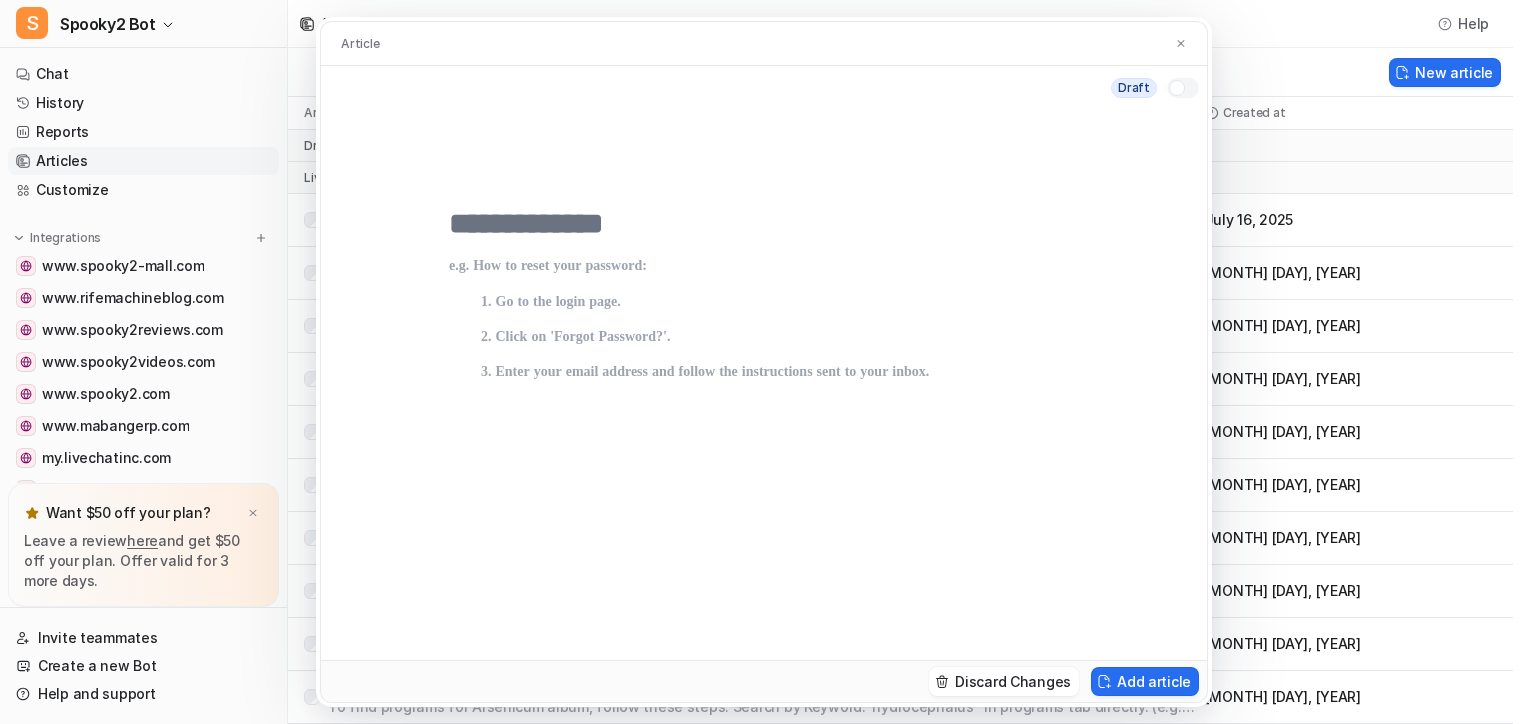 click at bounding box center [764, 224] 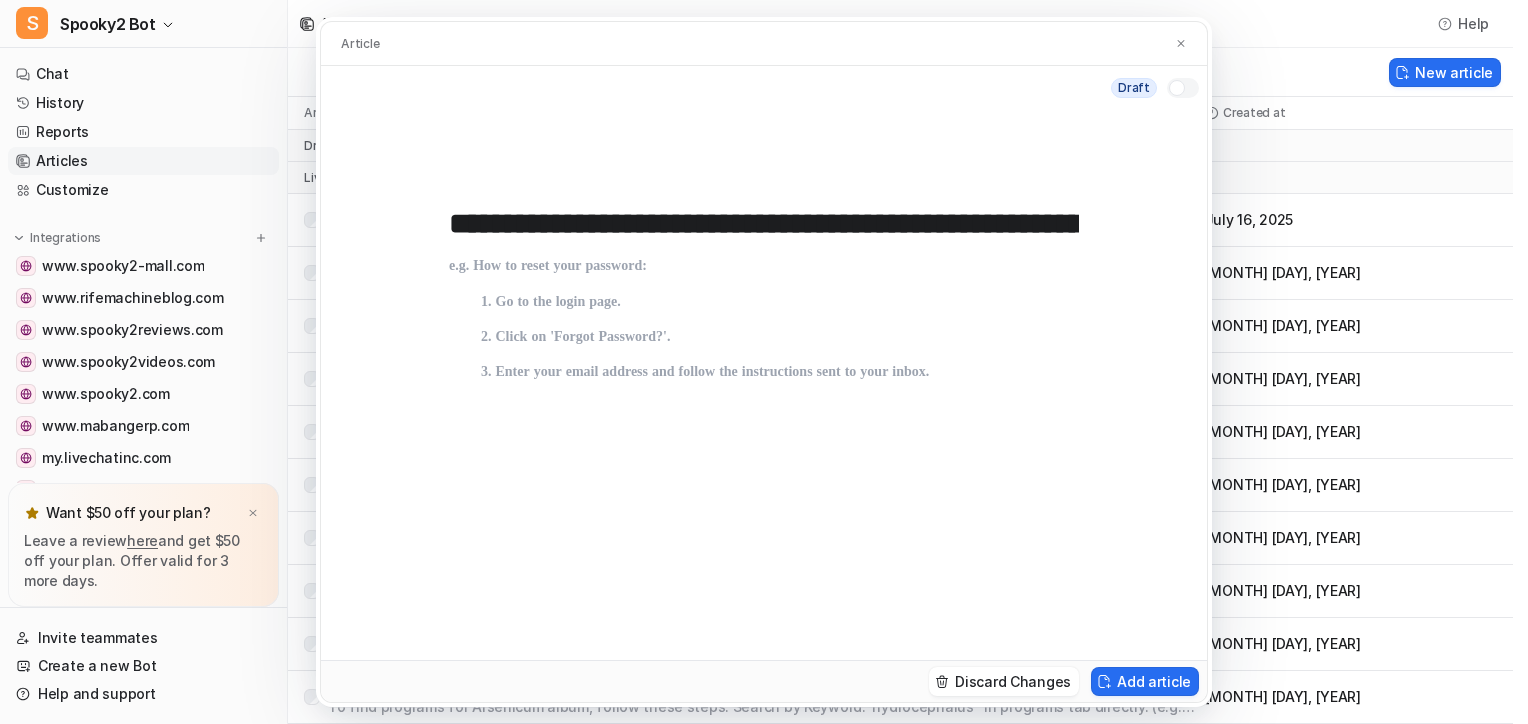 scroll, scrollTop: 0, scrollLeft: 1784, axis: horizontal 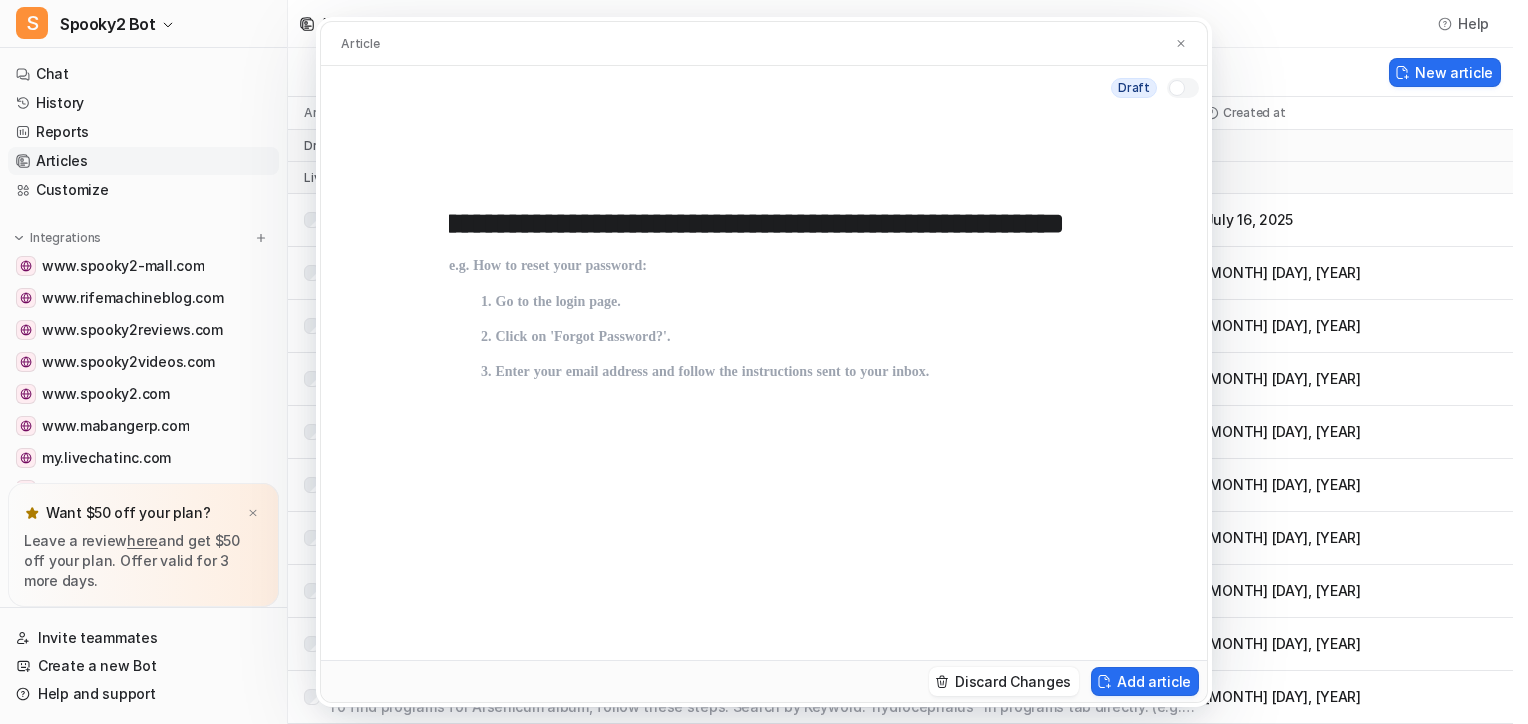click at bounding box center (764, 442) 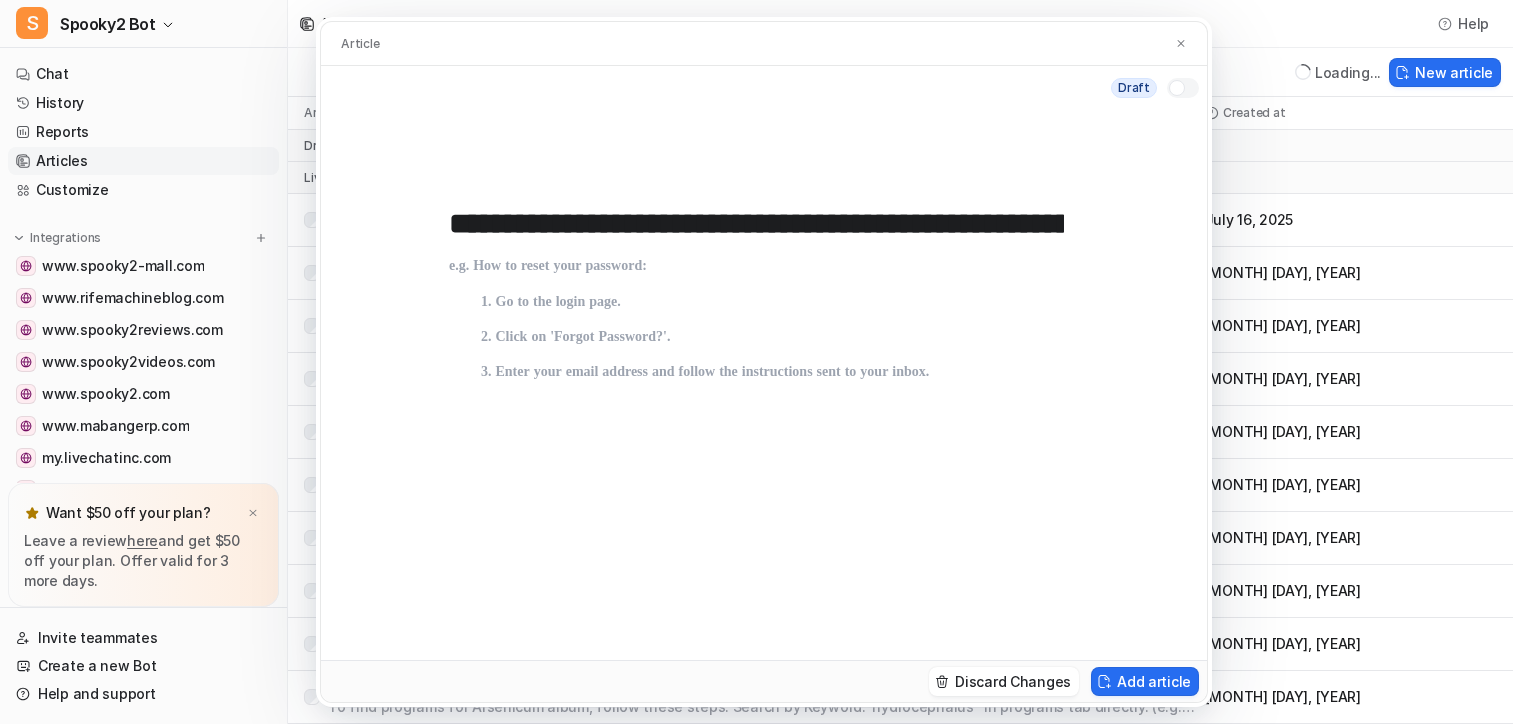 click on "**********" at bounding box center [756, 224] 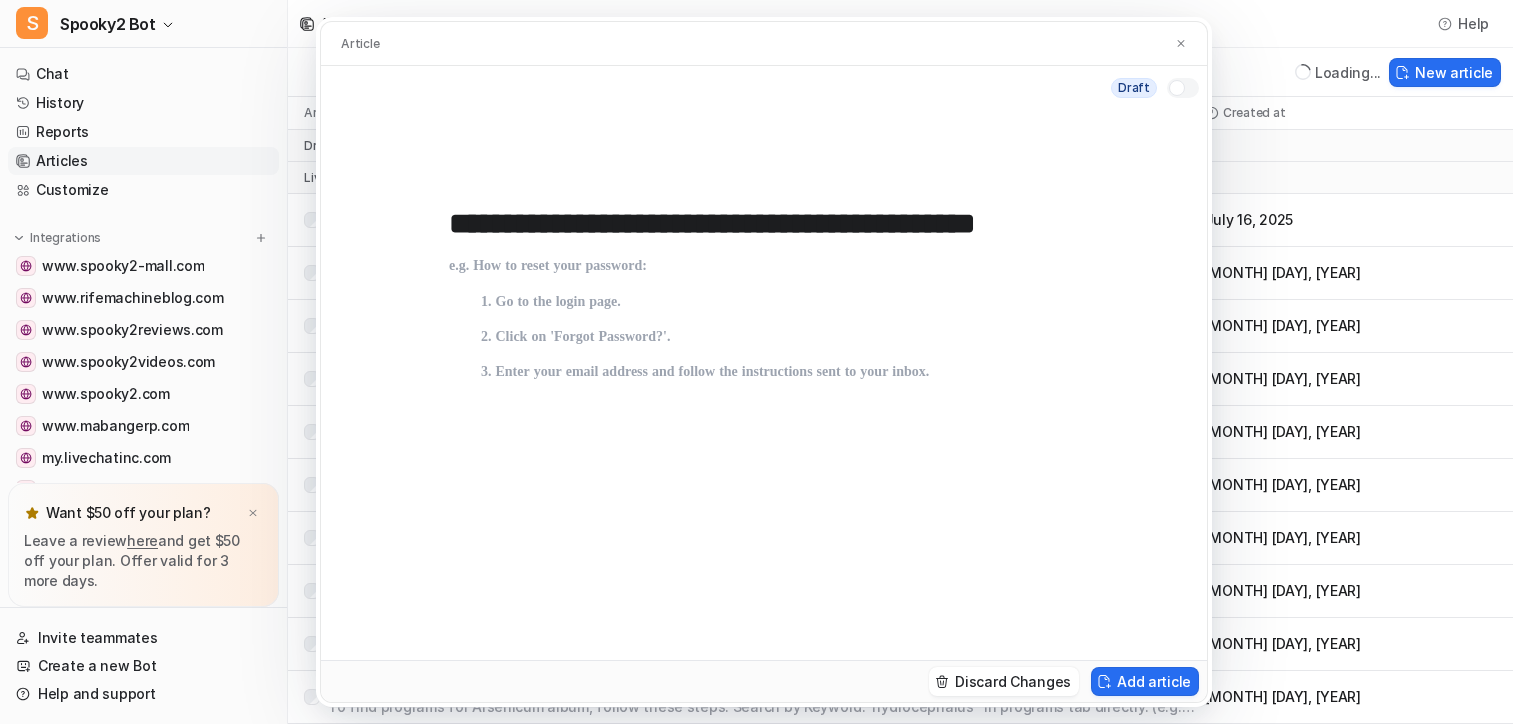 scroll, scrollTop: 0, scrollLeft: 22, axis: horizontal 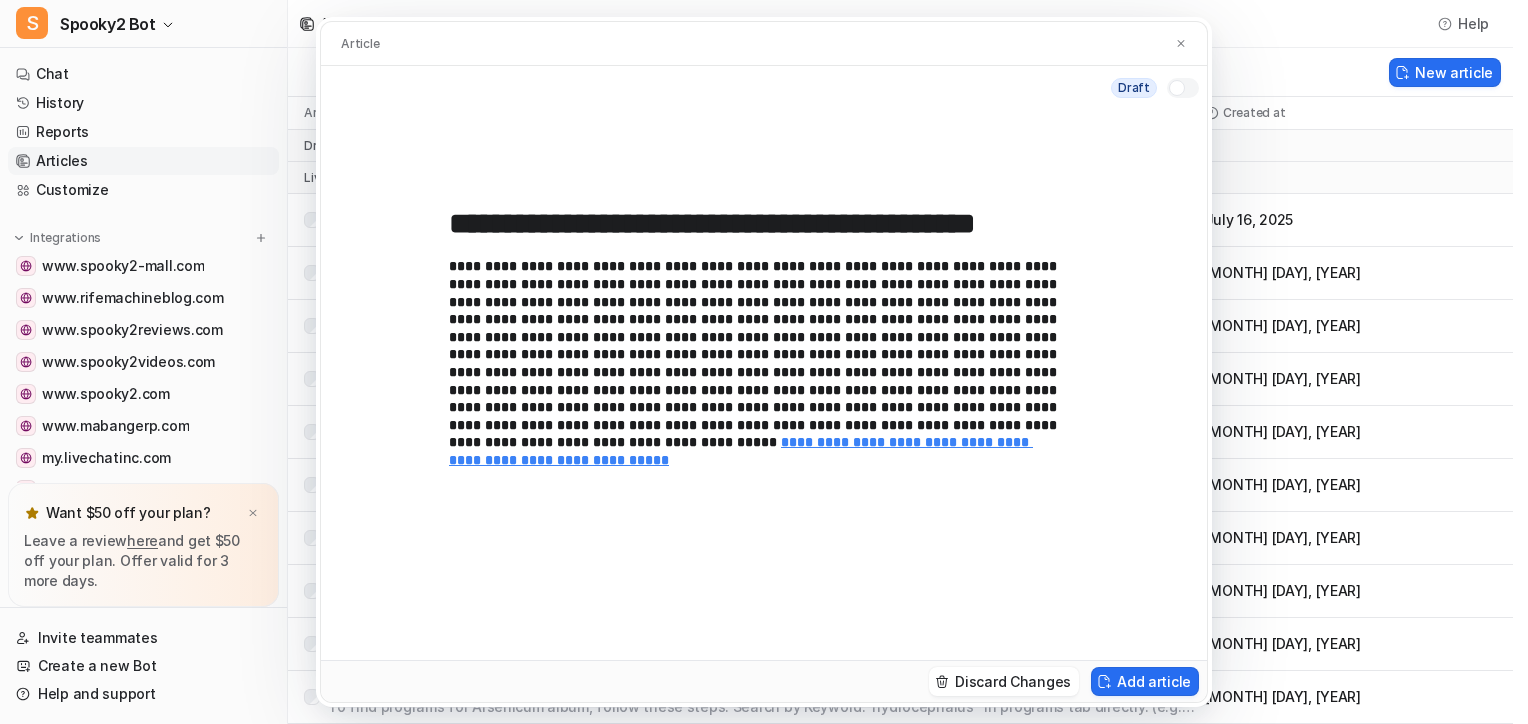 click at bounding box center (1177, 88) 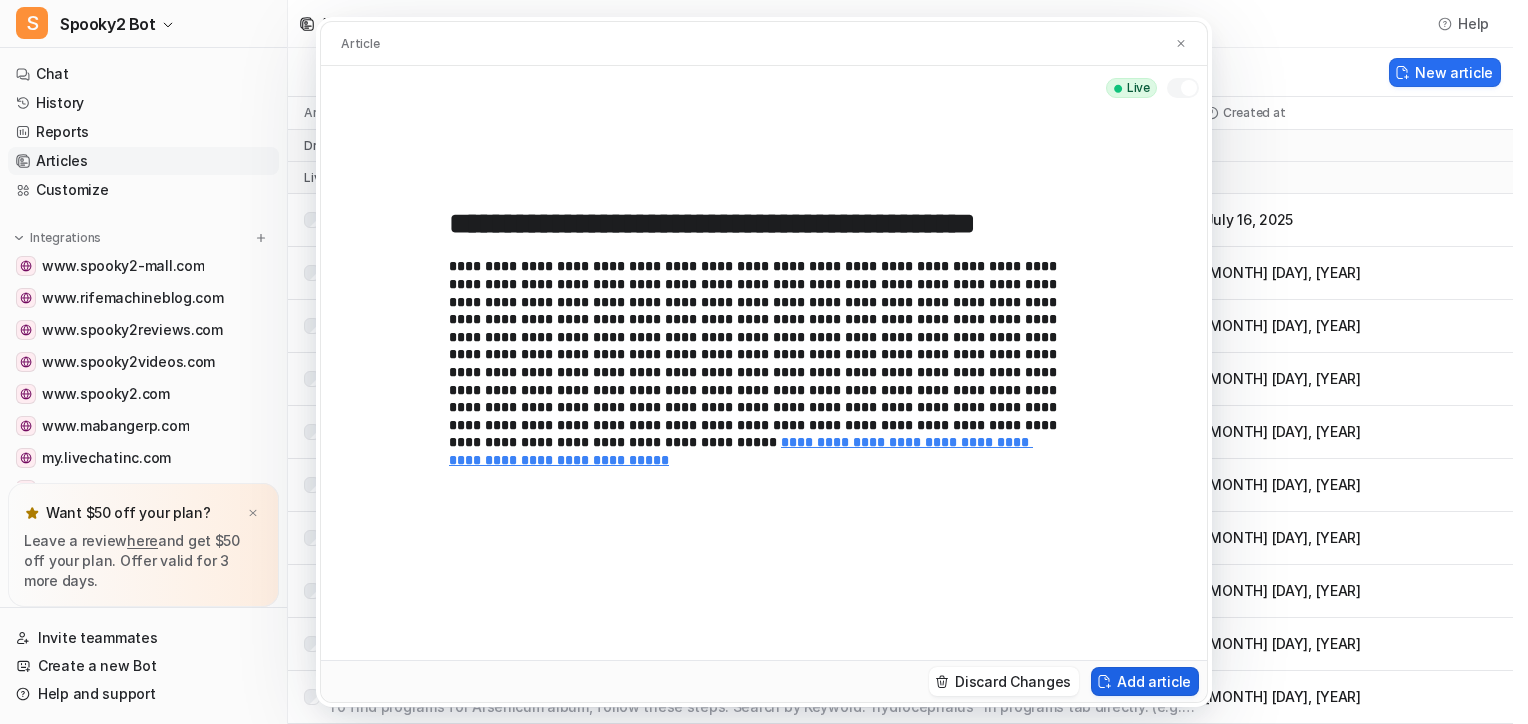 click on "Add article" at bounding box center (1145, 681) 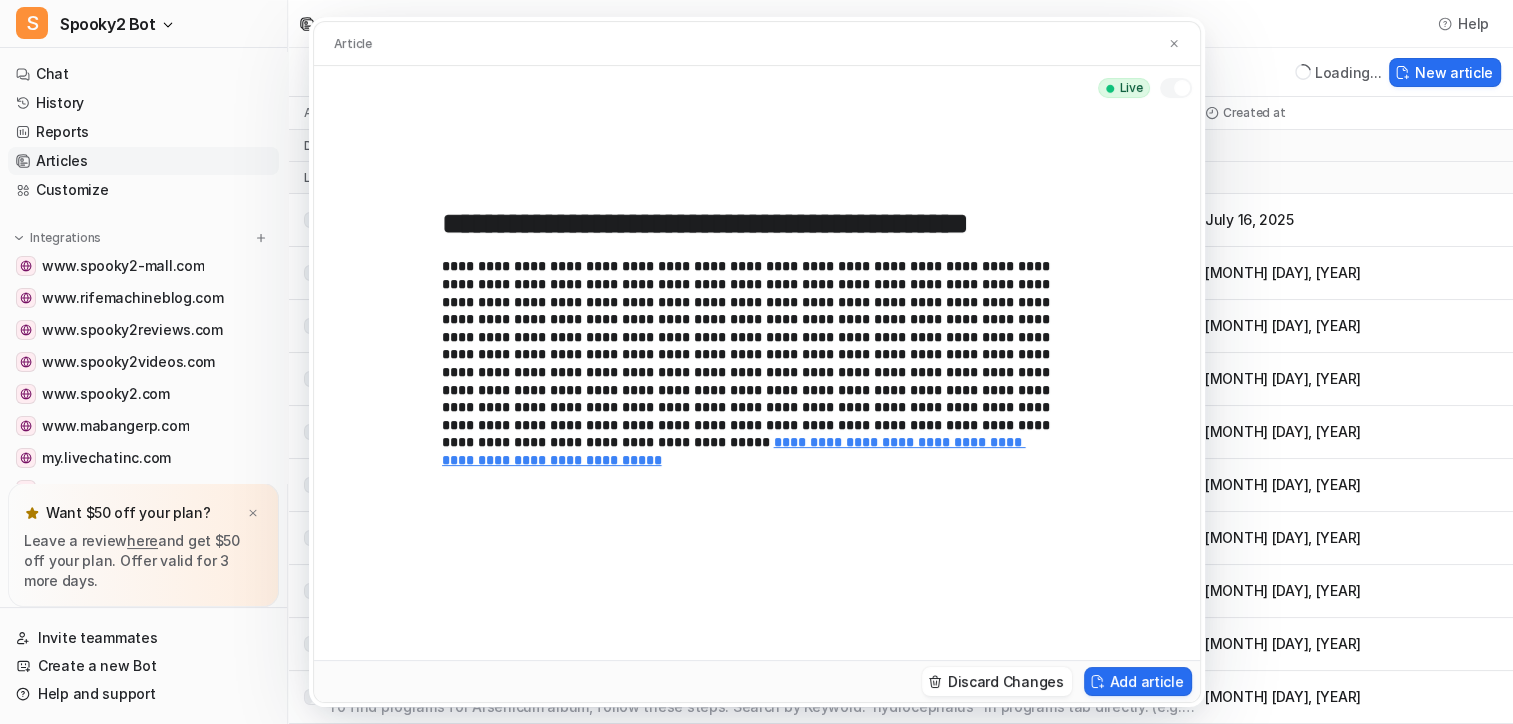 type 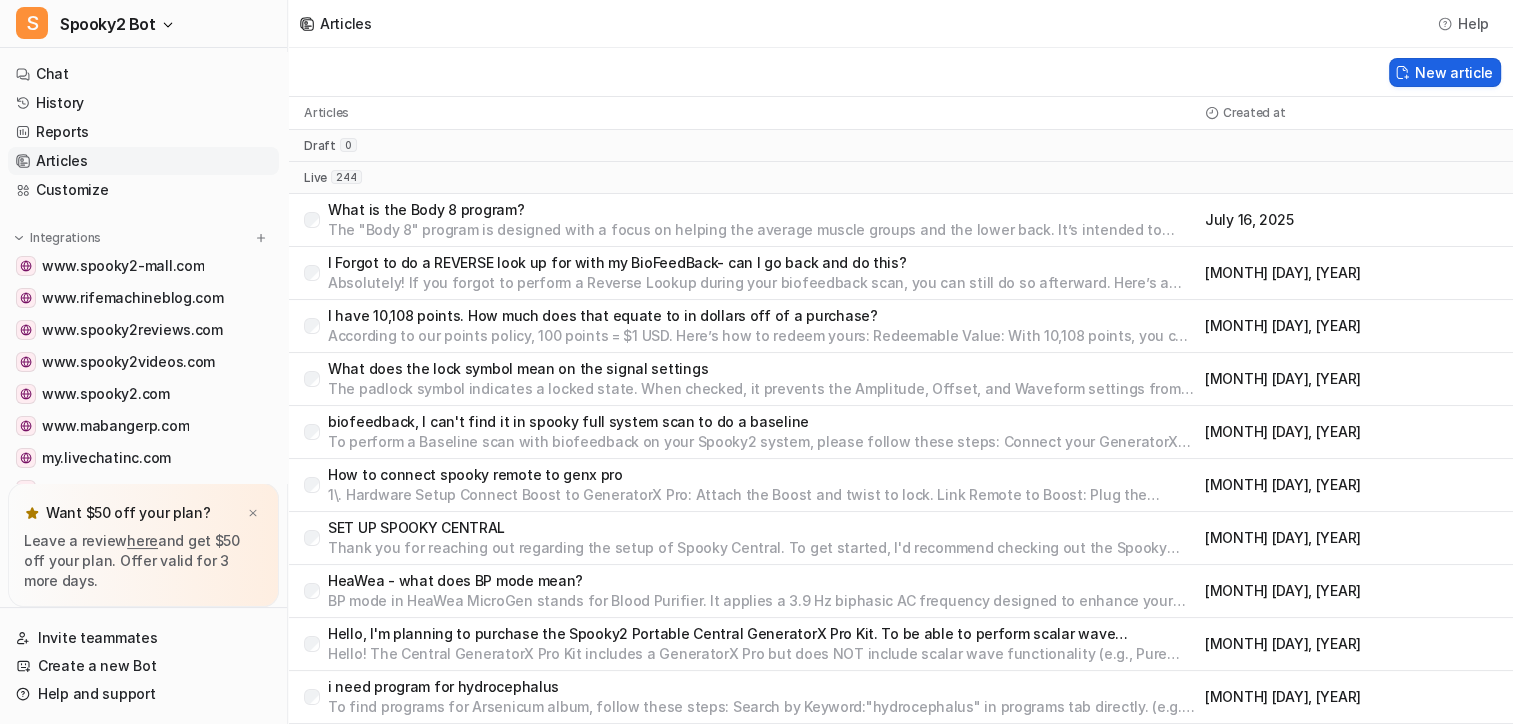 click on "New article" at bounding box center (1445, 72) 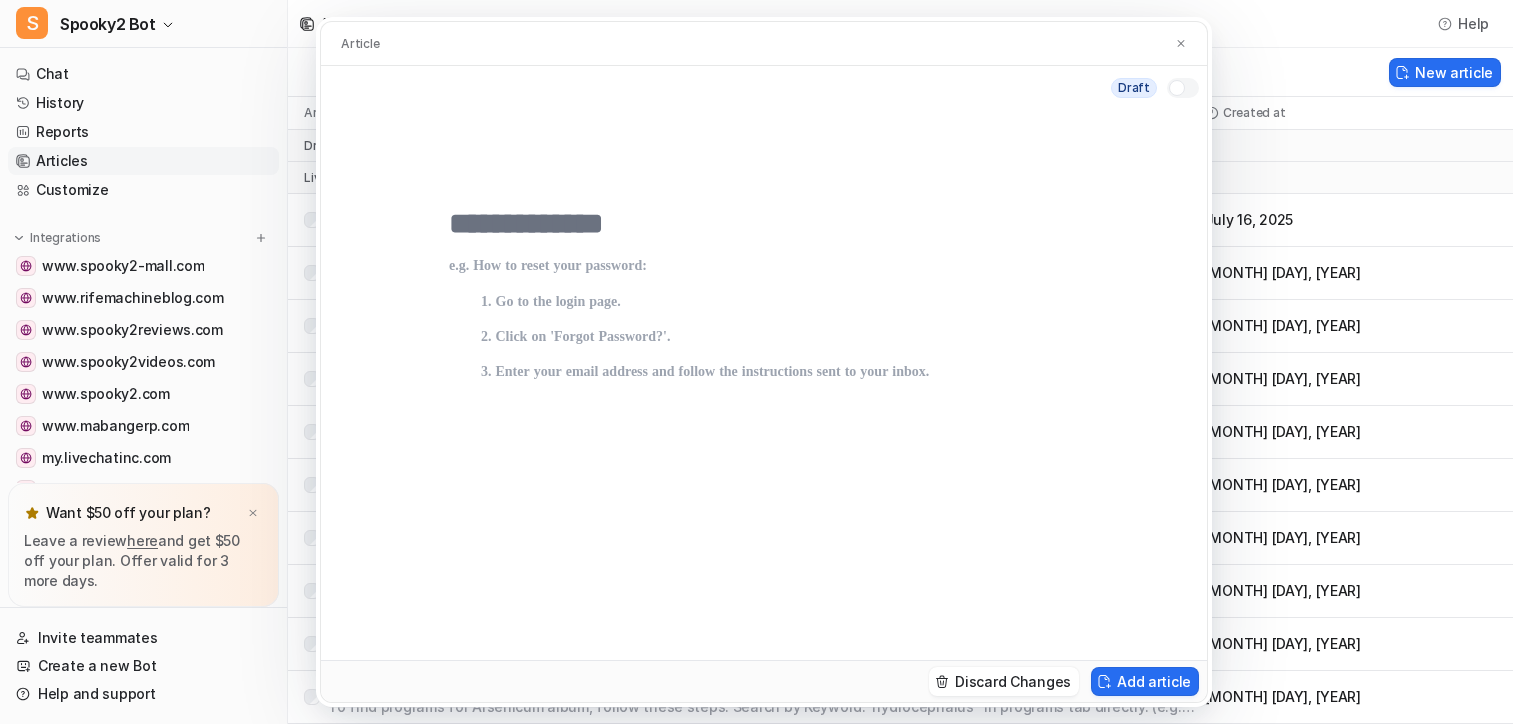 click at bounding box center (764, 224) 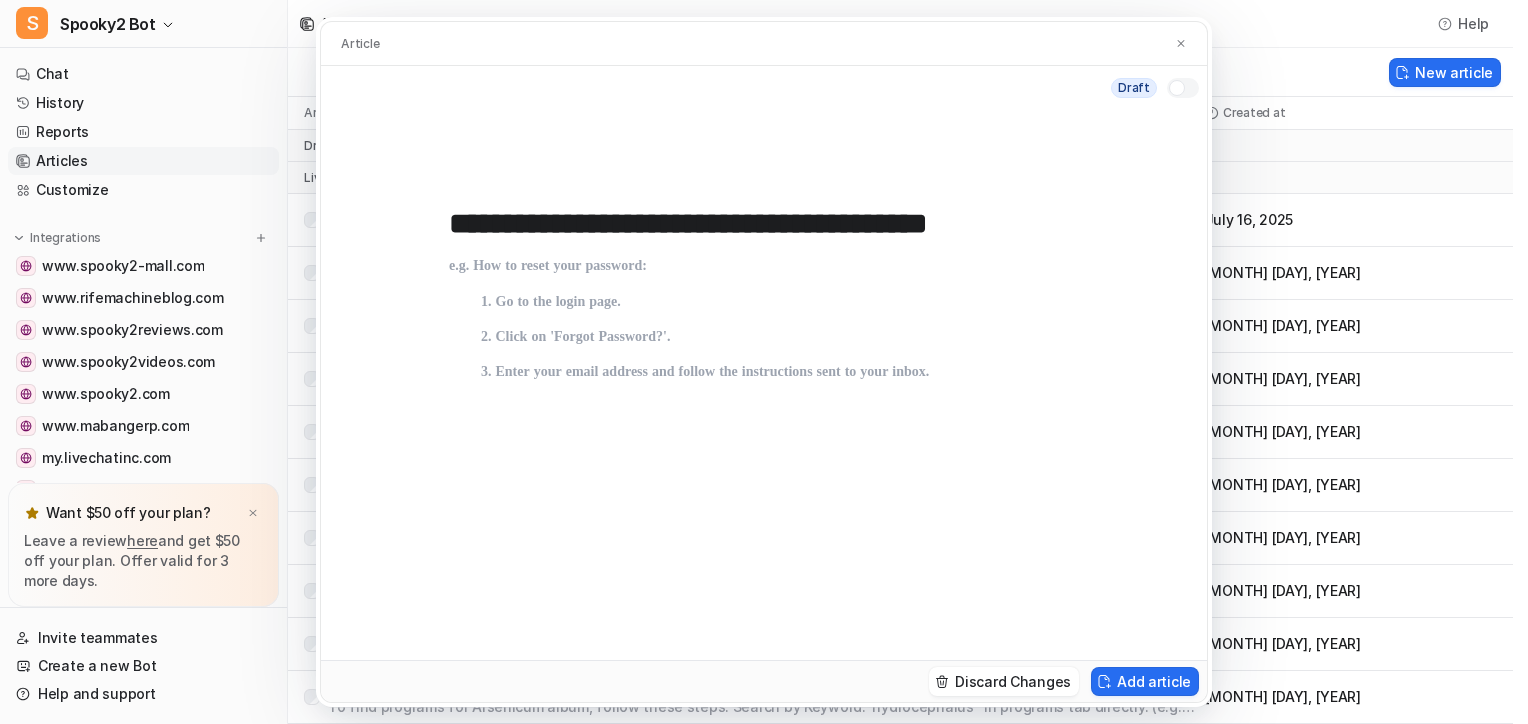 type on "**********" 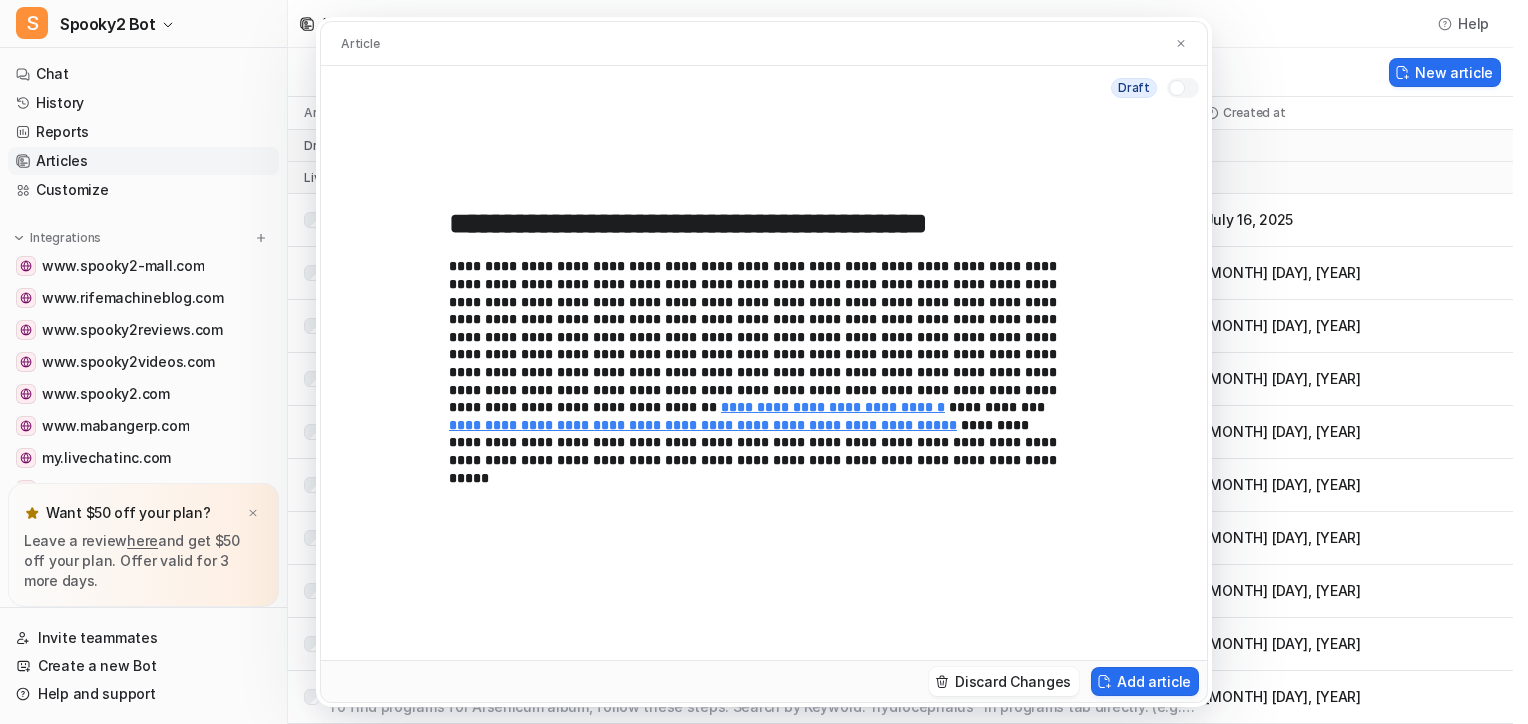 click at bounding box center [1183, 88] 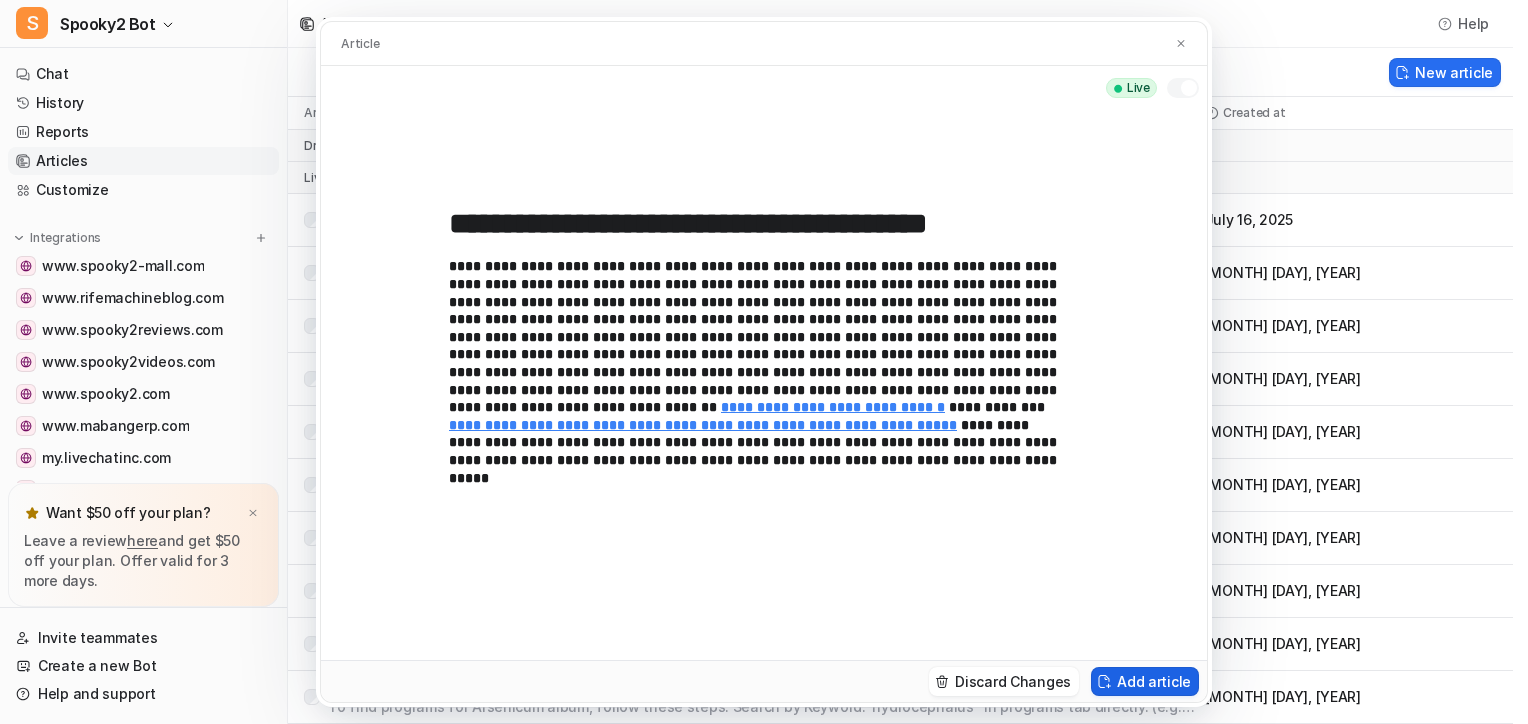 click on "Add article" at bounding box center (1145, 681) 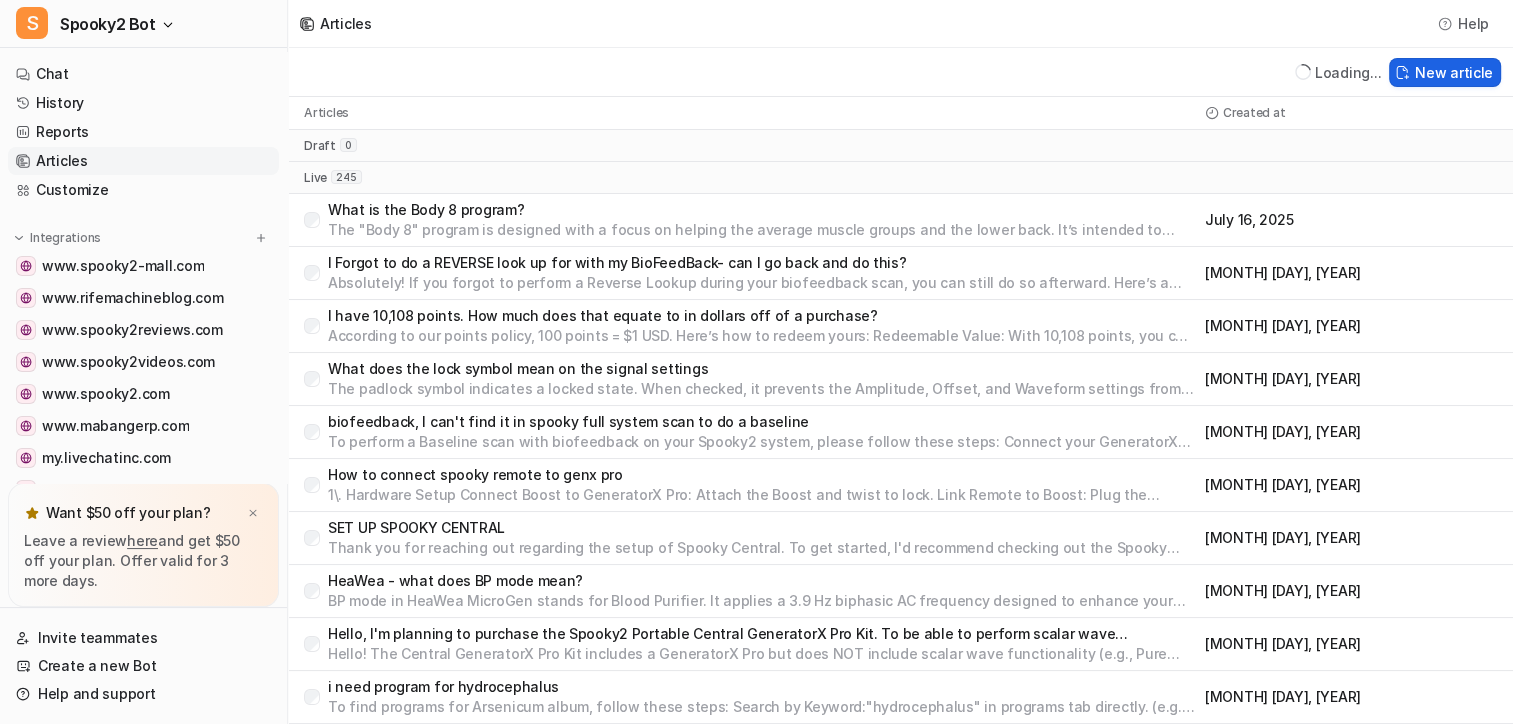 click at bounding box center [1402, 72] 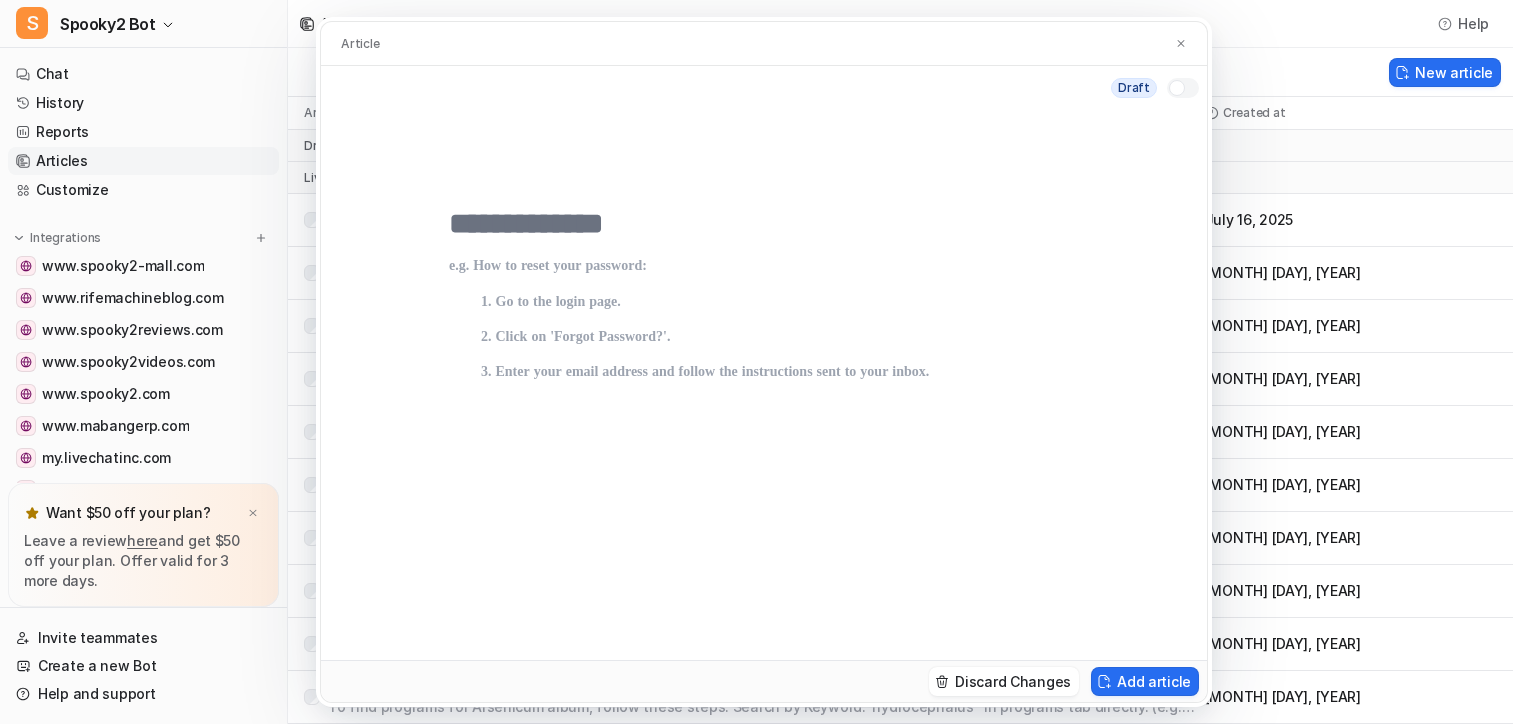 click at bounding box center [764, 224] 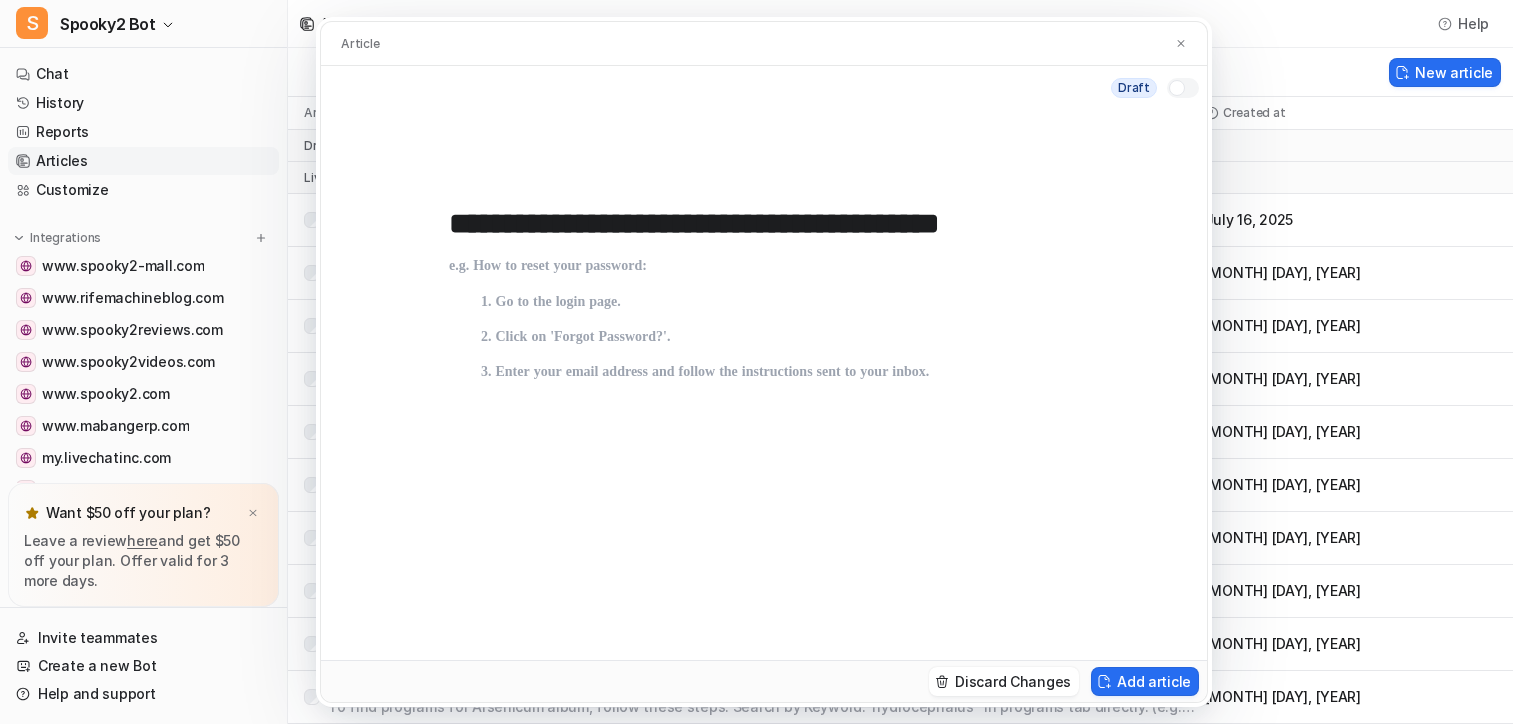 click at bounding box center (764, 442) 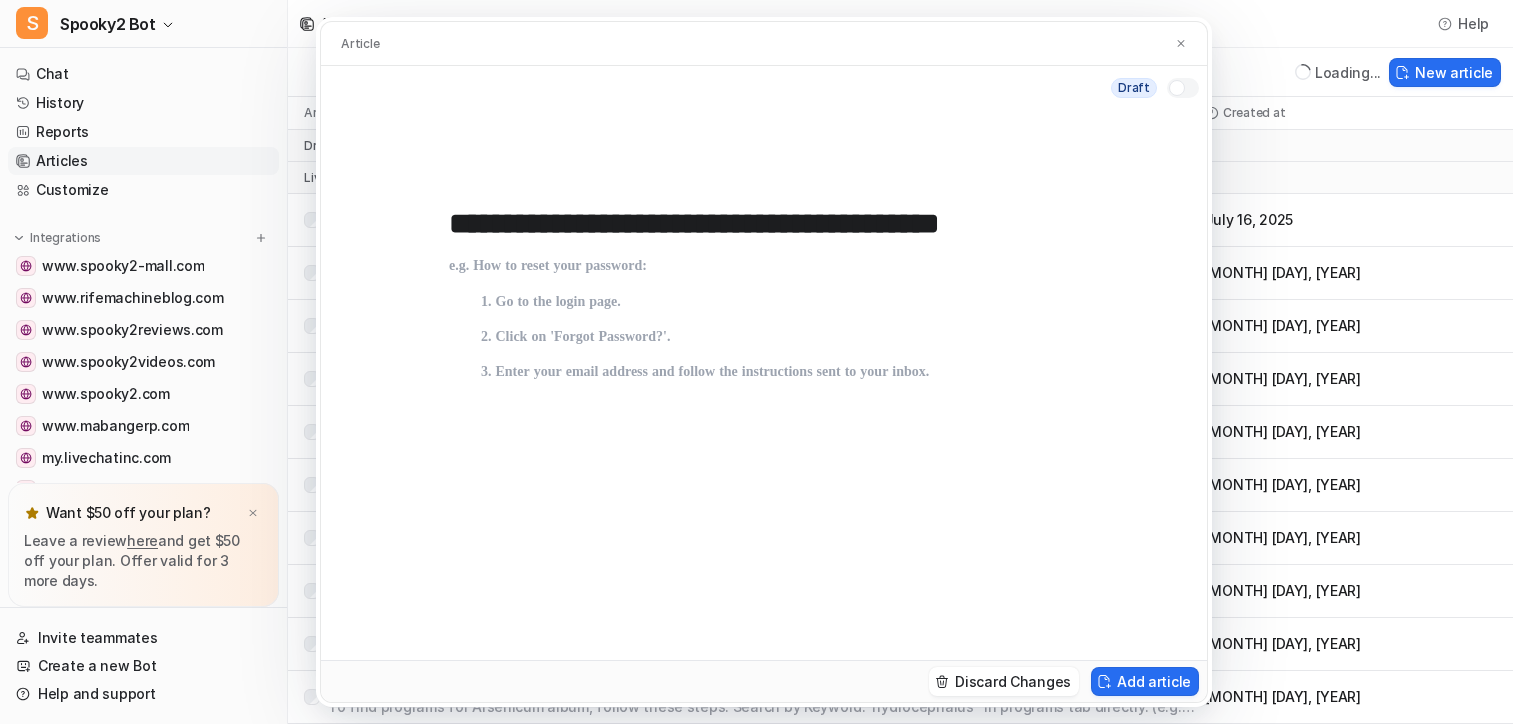 click on "**********" at bounding box center [764, 224] 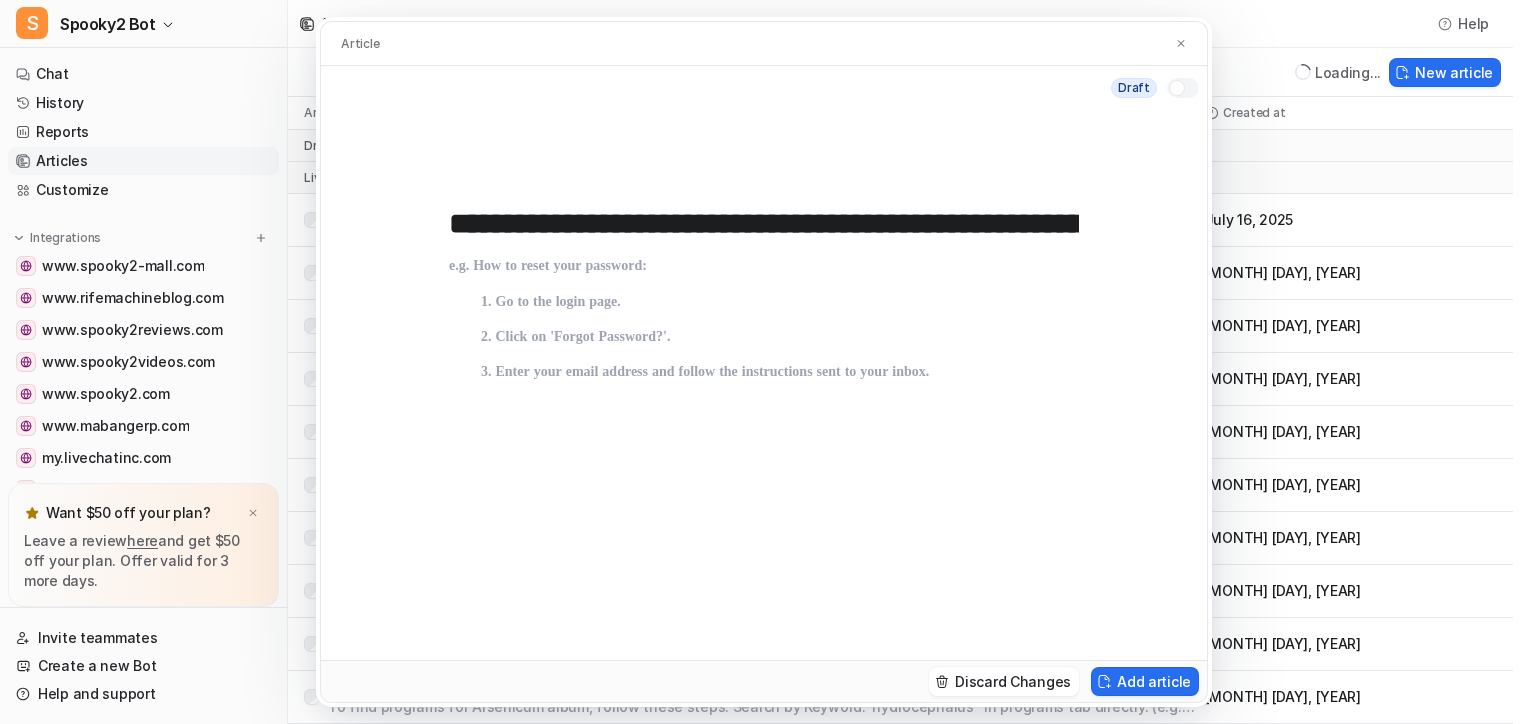 scroll, scrollTop: 0, scrollLeft: 638, axis: horizontal 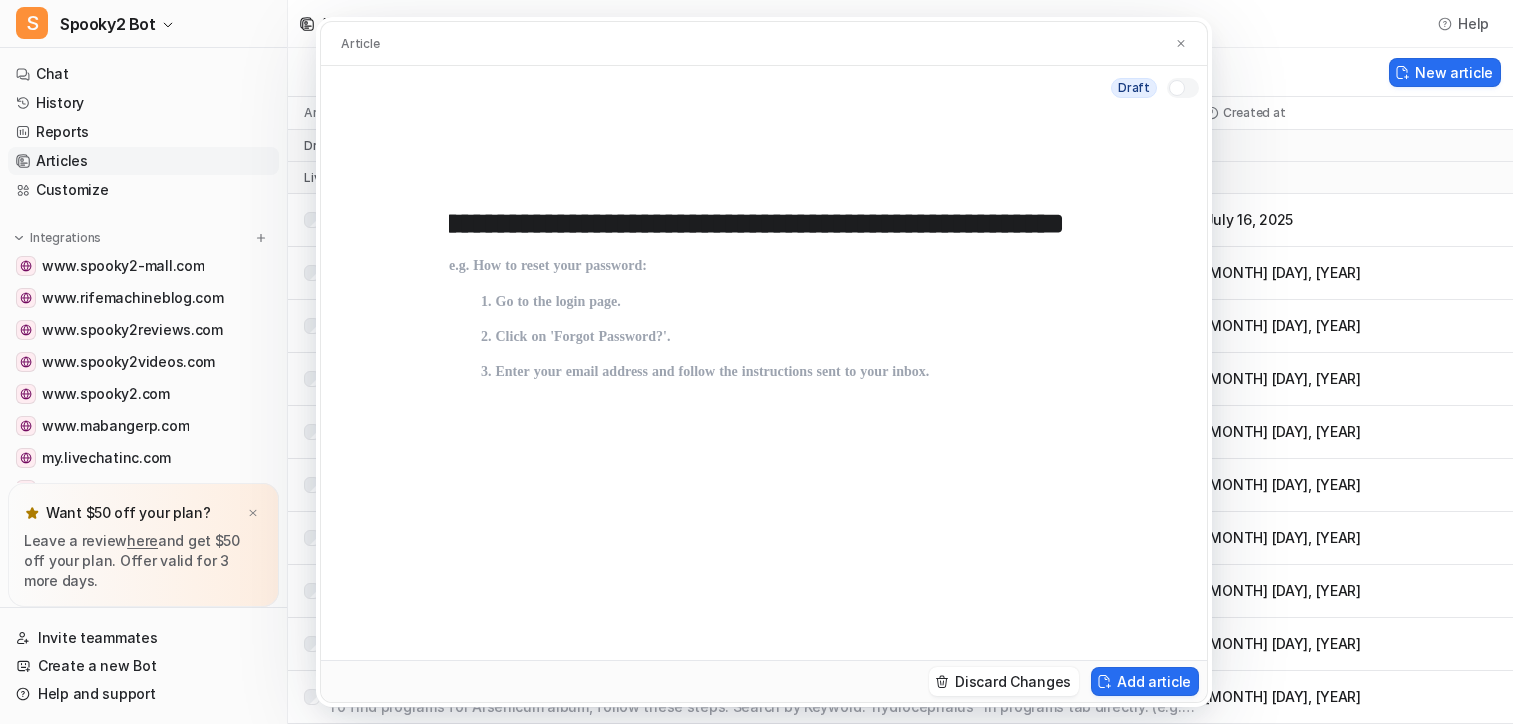 type on "**********" 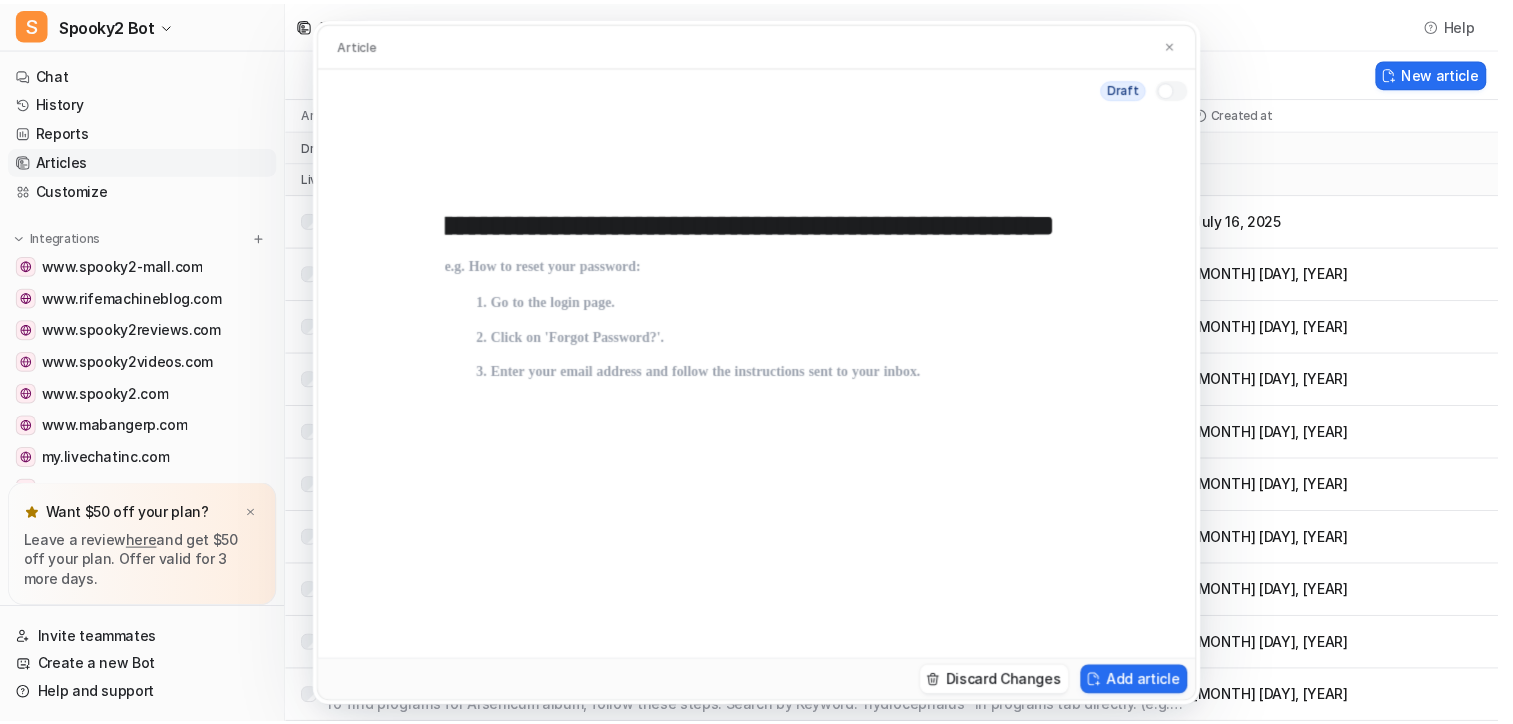 scroll, scrollTop: 0, scrollLeft: 0, axis: both 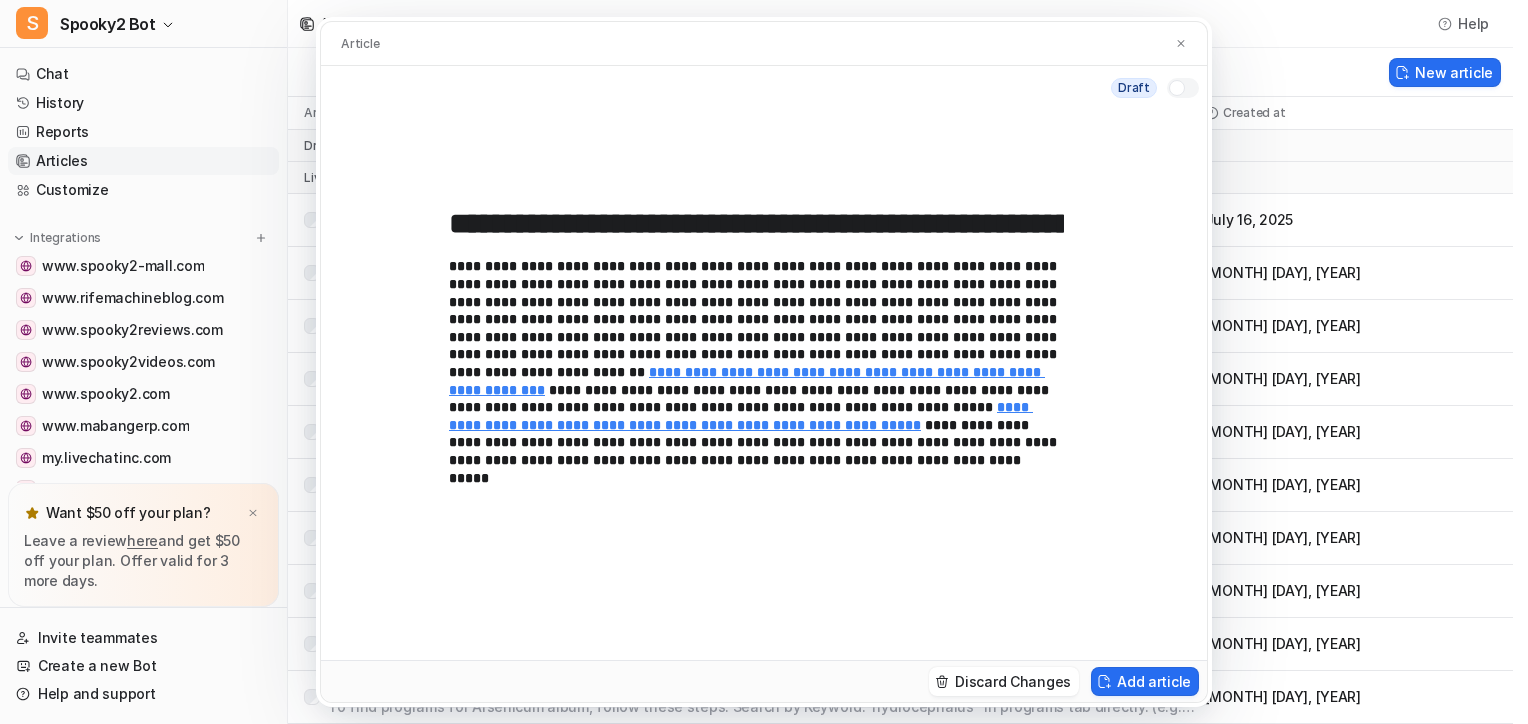 click at bounding box center [1177, 88] 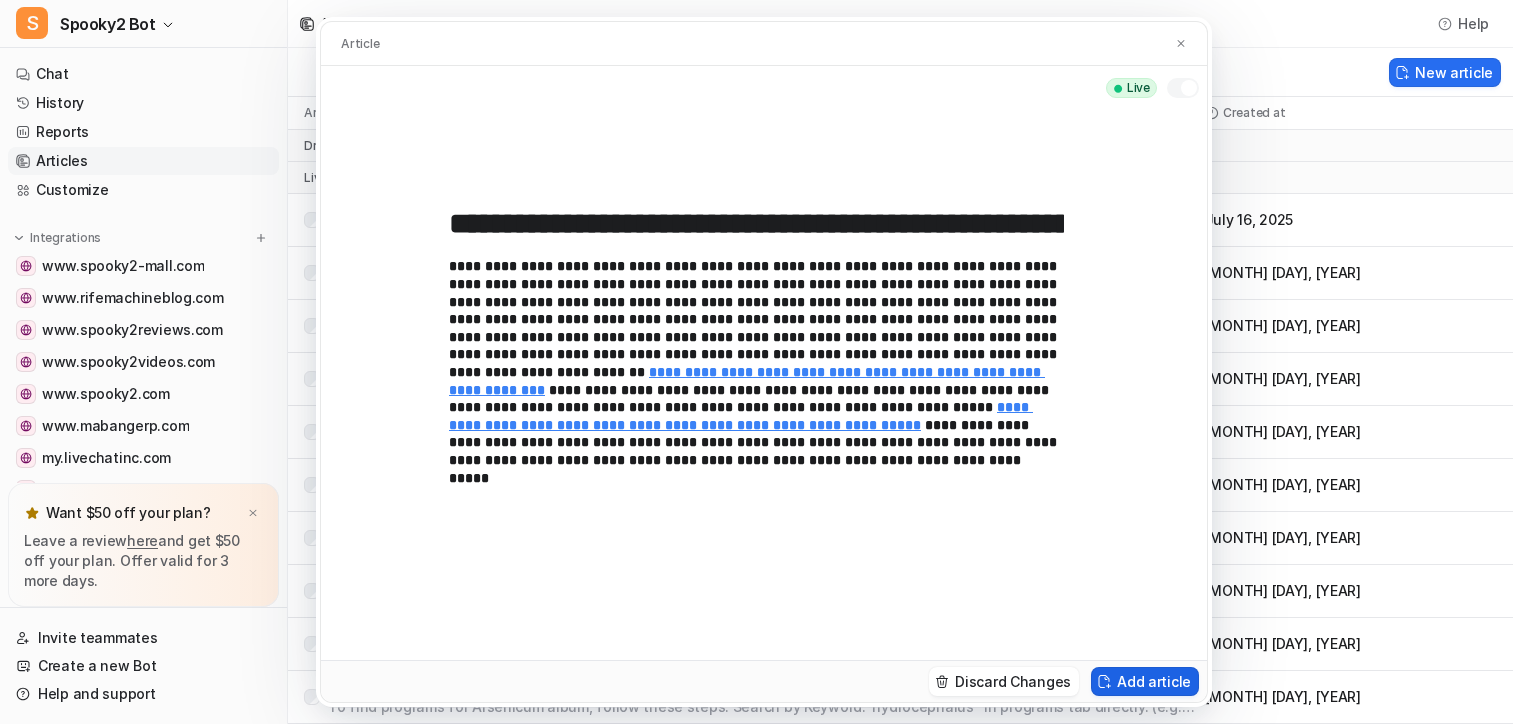 click on "Add article" at bounding box center [1145, 681] 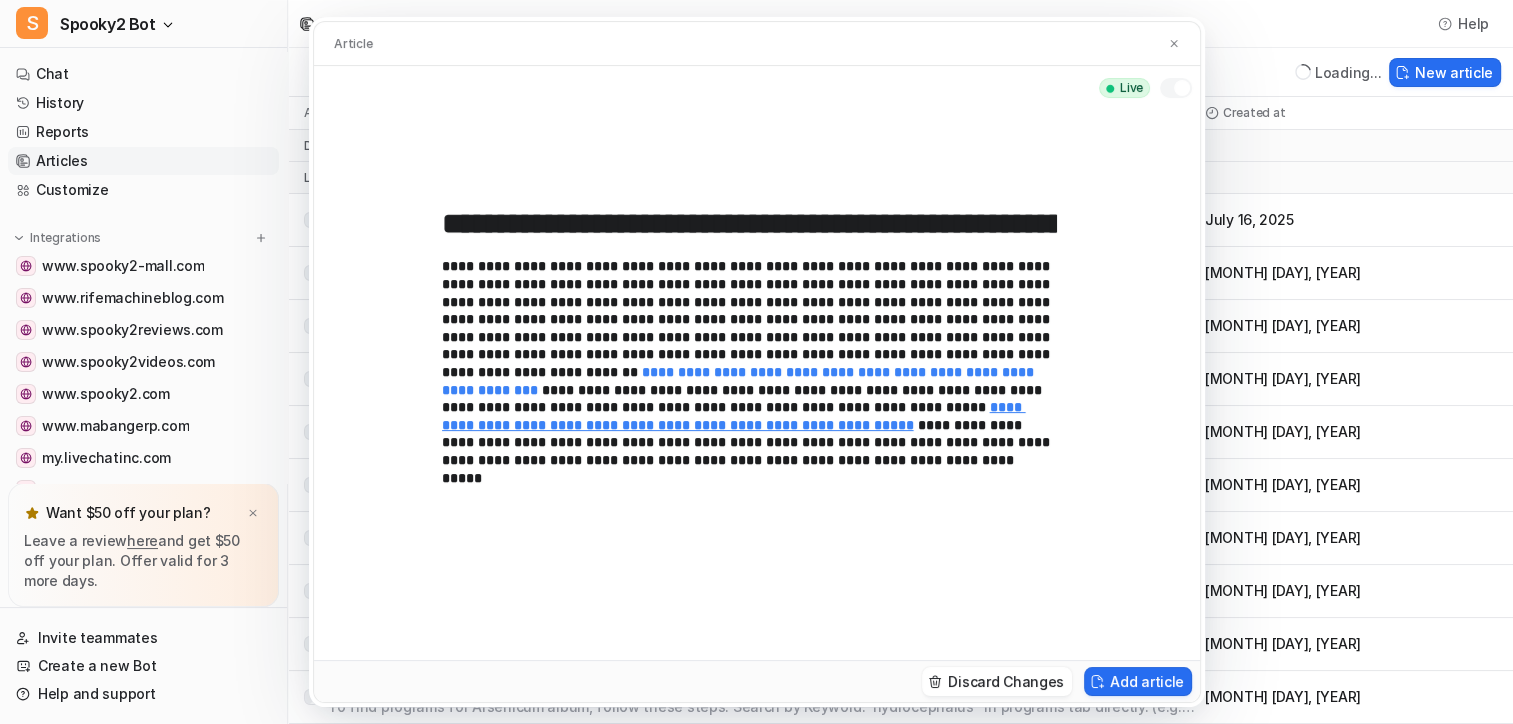 type 